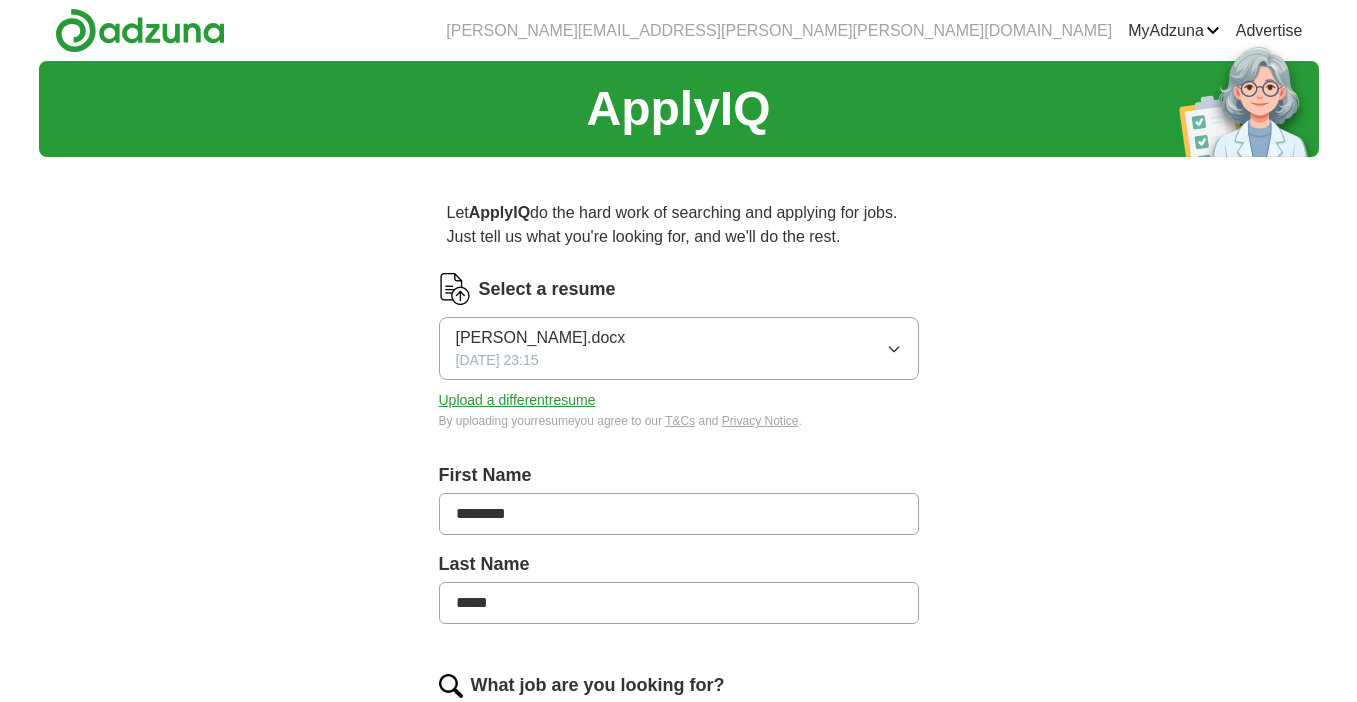 scroll, scrollTop: 0, scrollLeft: 0, axis: both 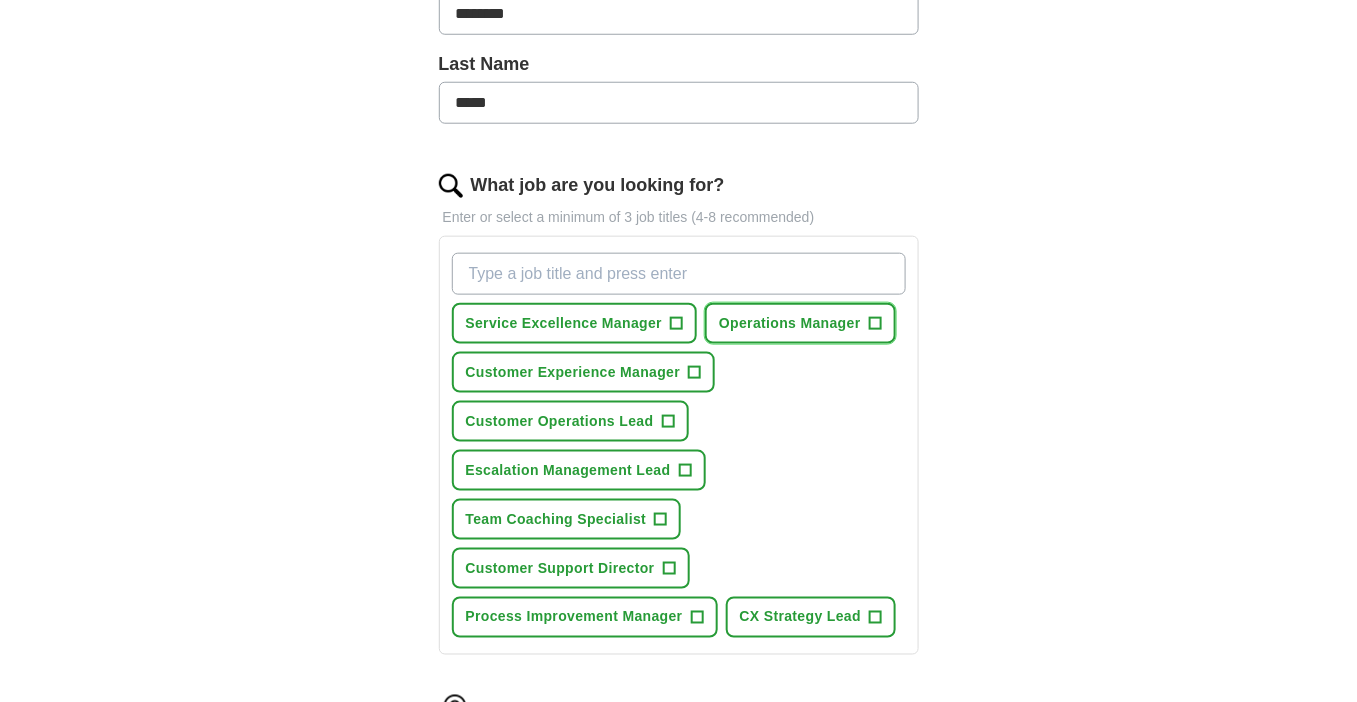 click on "+" at bounding box center [875, 324] 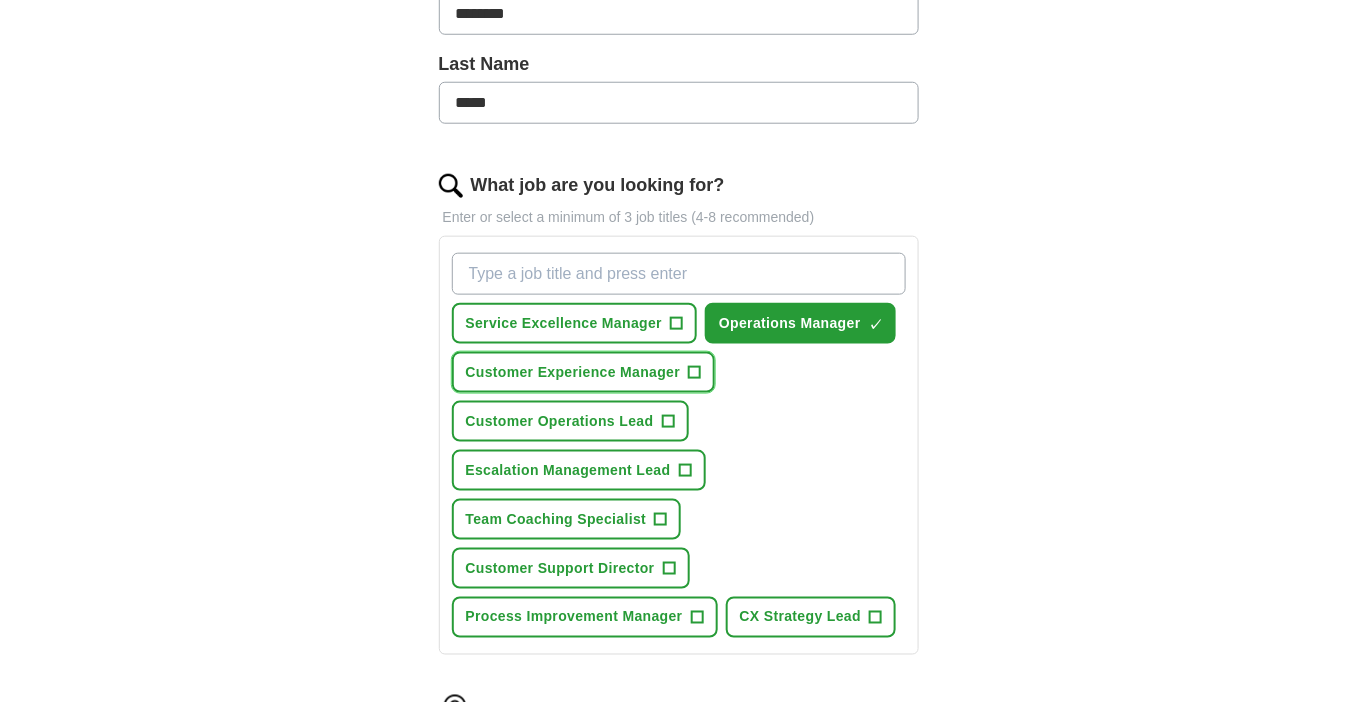 click on "+" at bounding box center (695, 373) 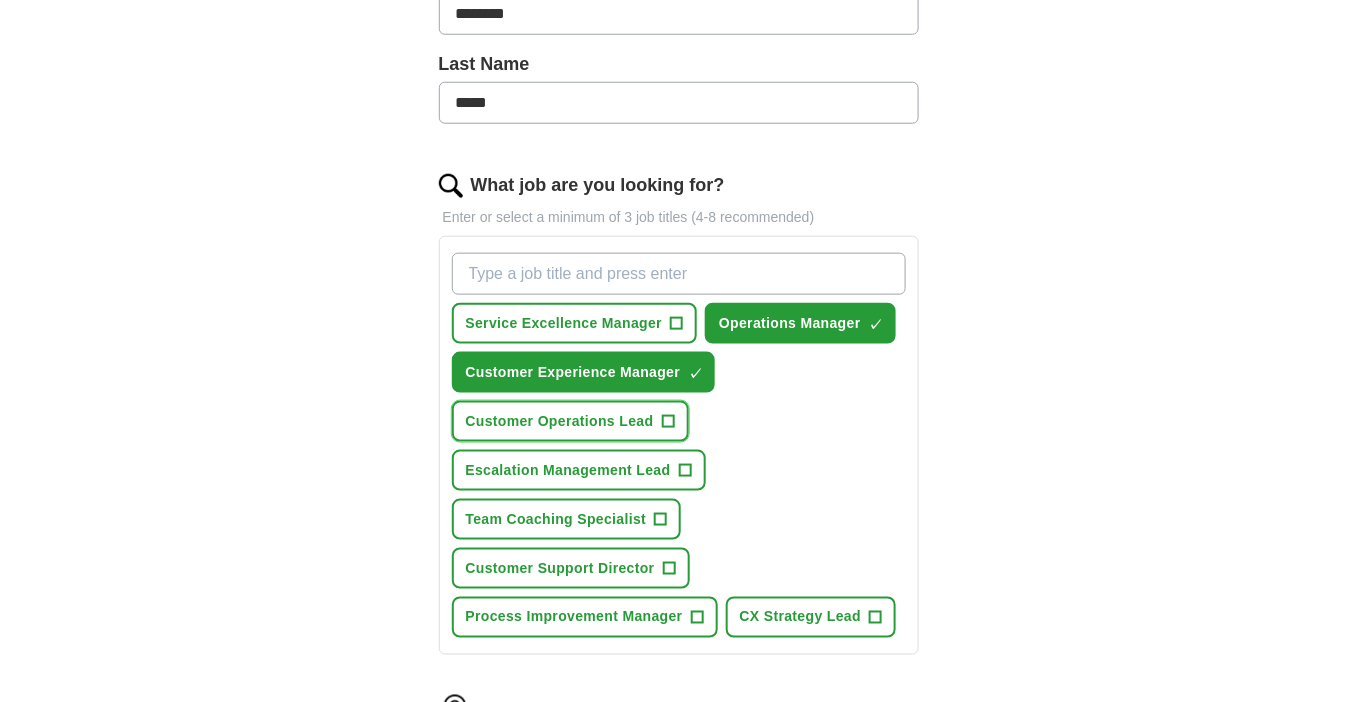 click on "Customer Operations Lead +" at bounding box center [570, 421] 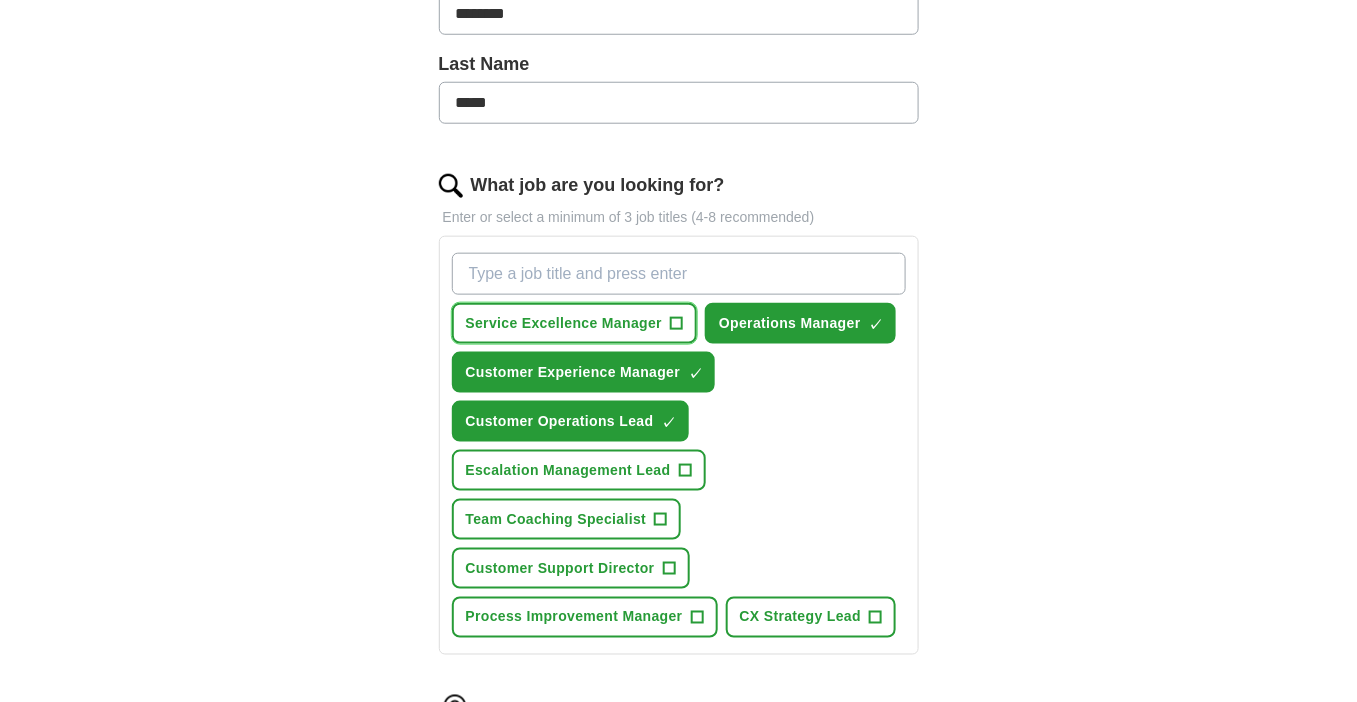click on "Service Excellence Manager" at bounding box center (564, 323) 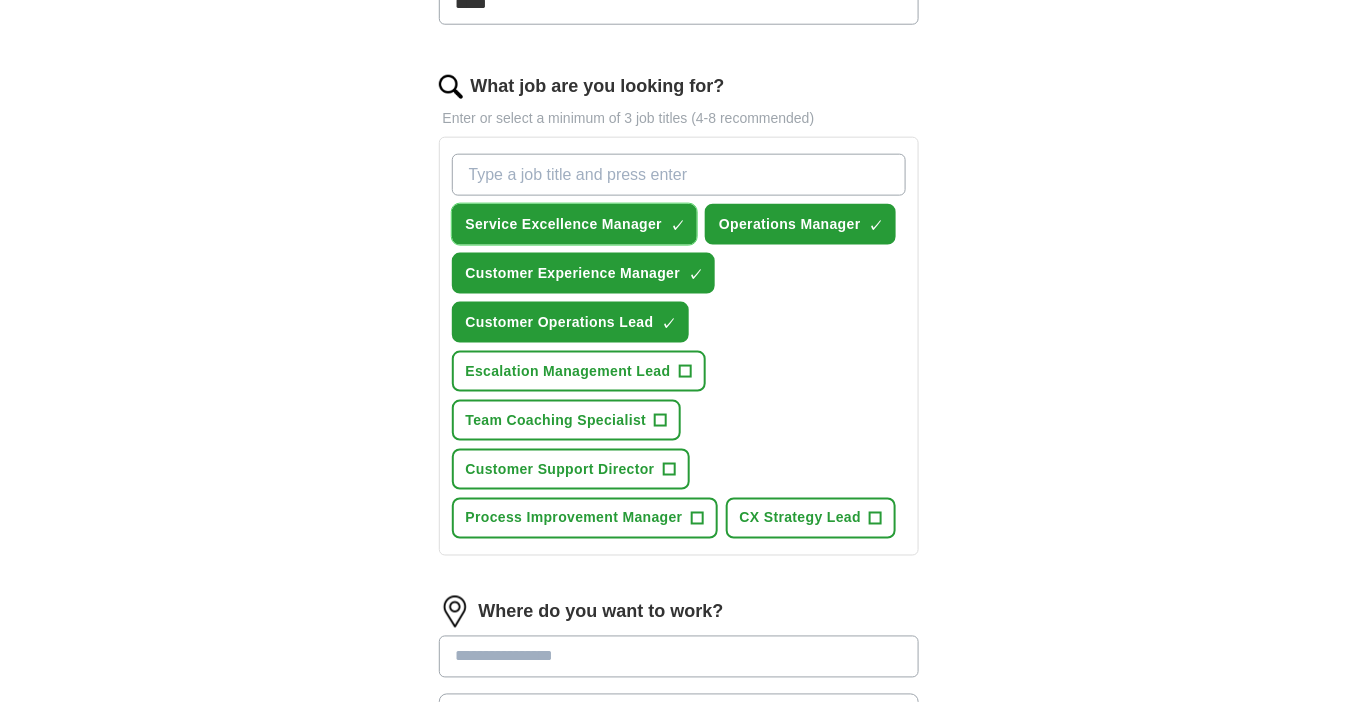 scroll, scrollTop: 600, scrollLeft: 0, axis: vertical 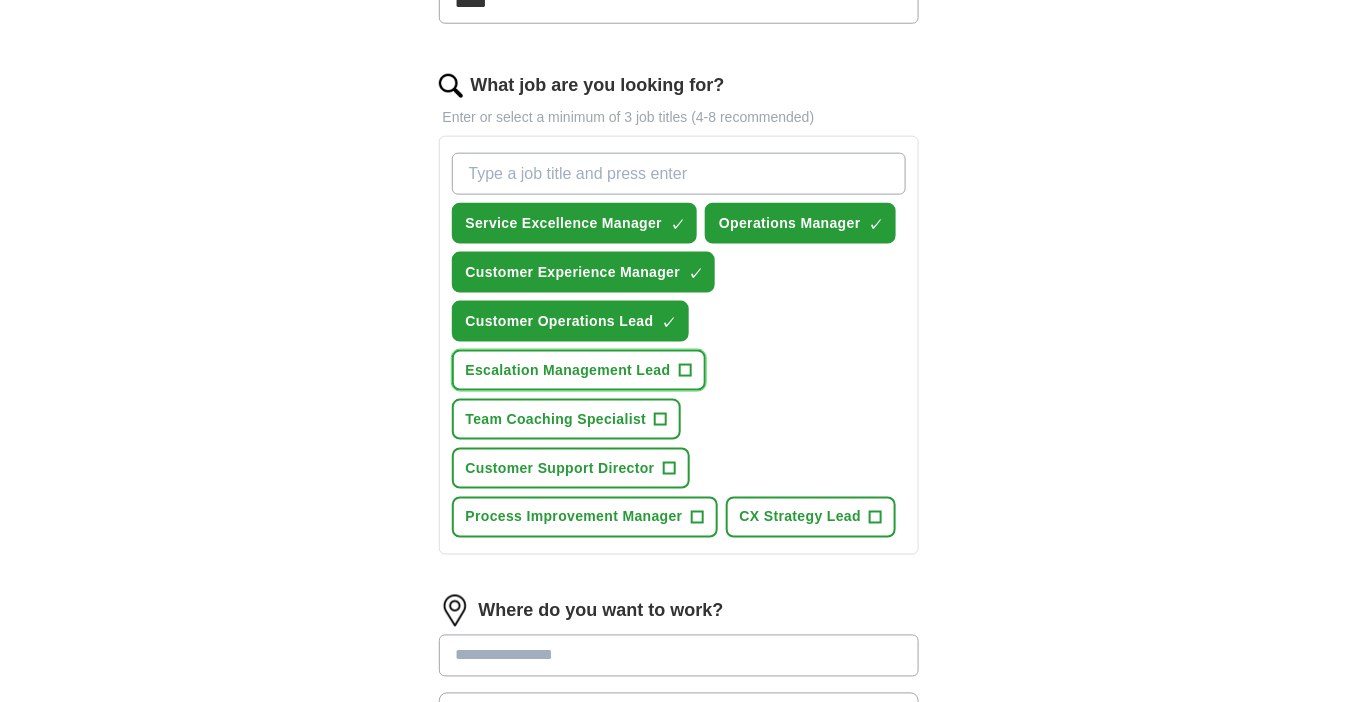 click on "Escalation Management Lead" at bounding box center [568, 370] 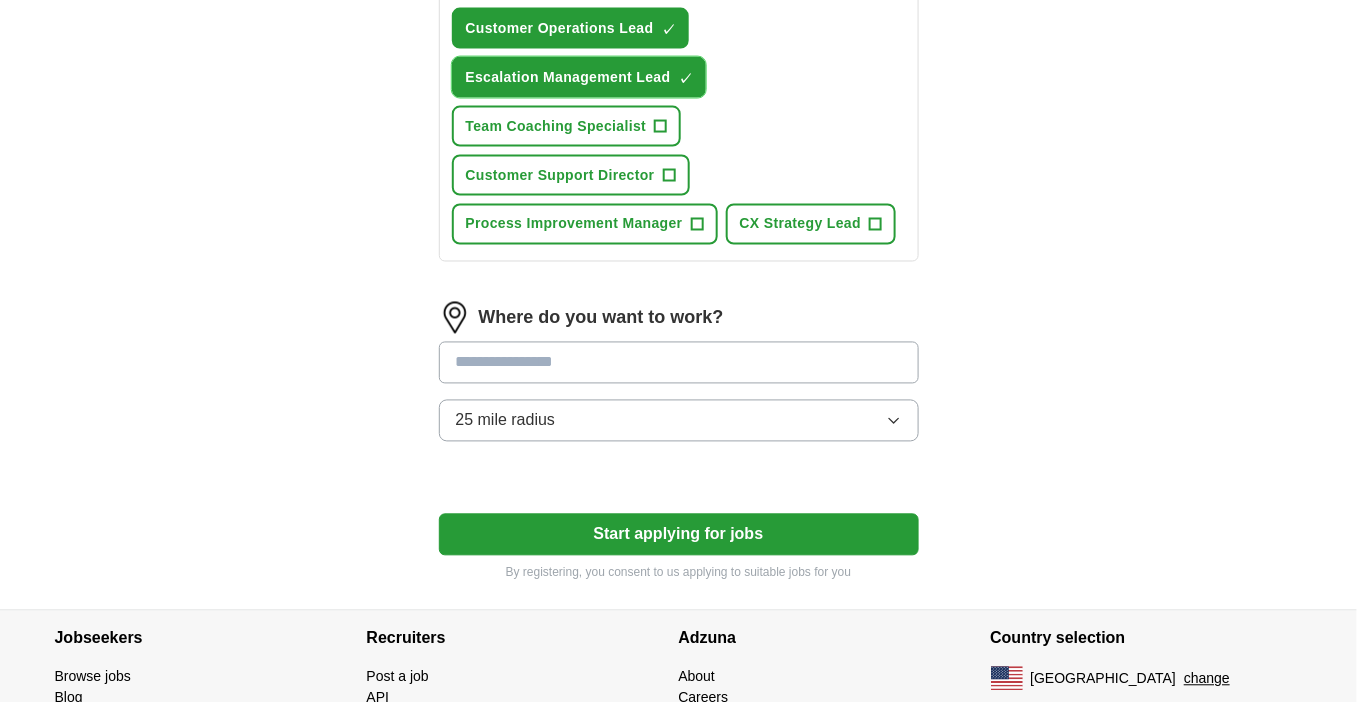 scroll, scrollTop: 900, scrollLeft: 0, axis: vertical 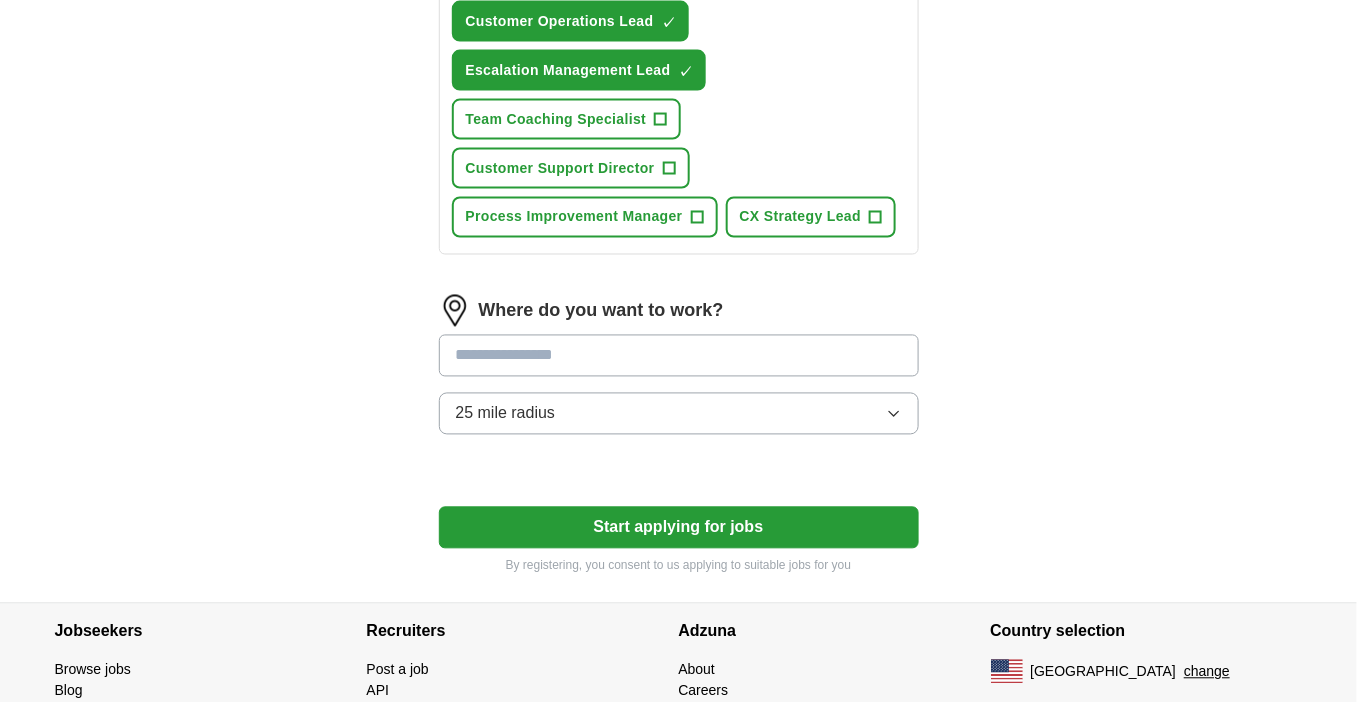 click at bounding box center [679, 356] 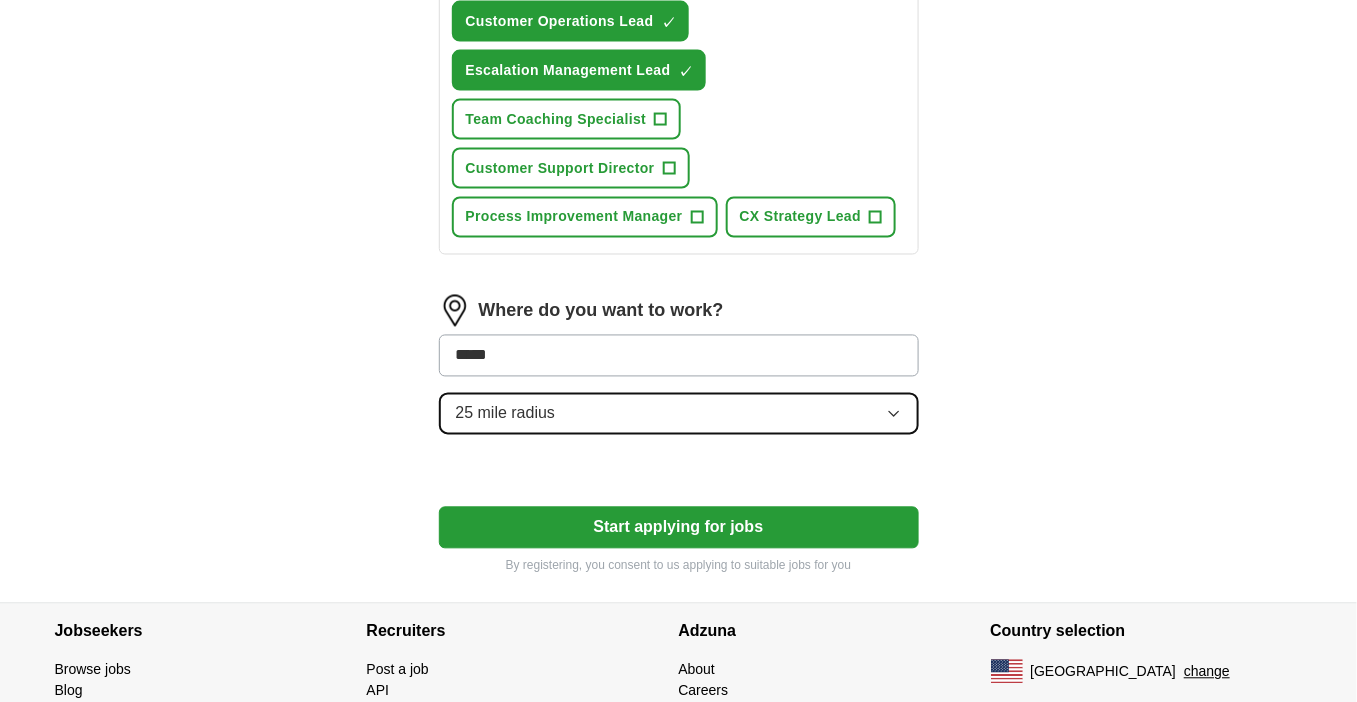 click on "Where do you want to work? ***** 25 mile radius" at bounding box center [679, 373] 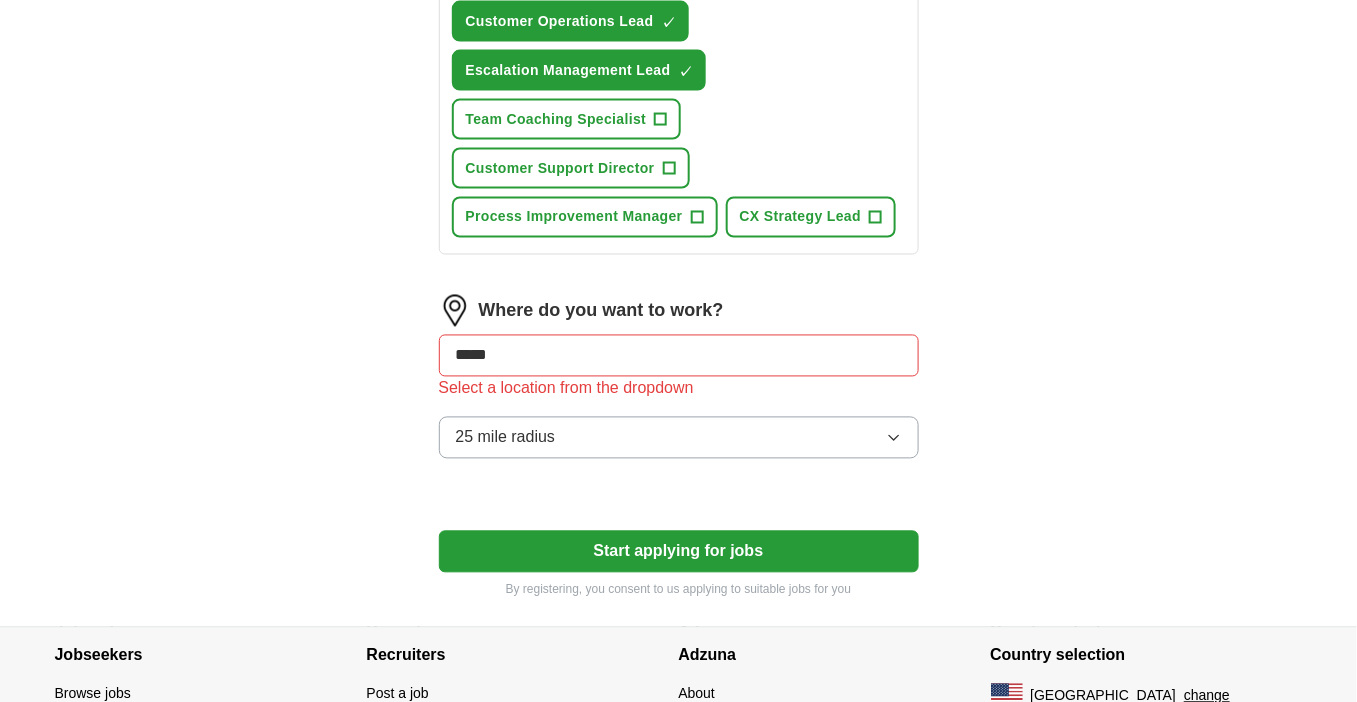 click on "*****" at bounding box center (679, 356) 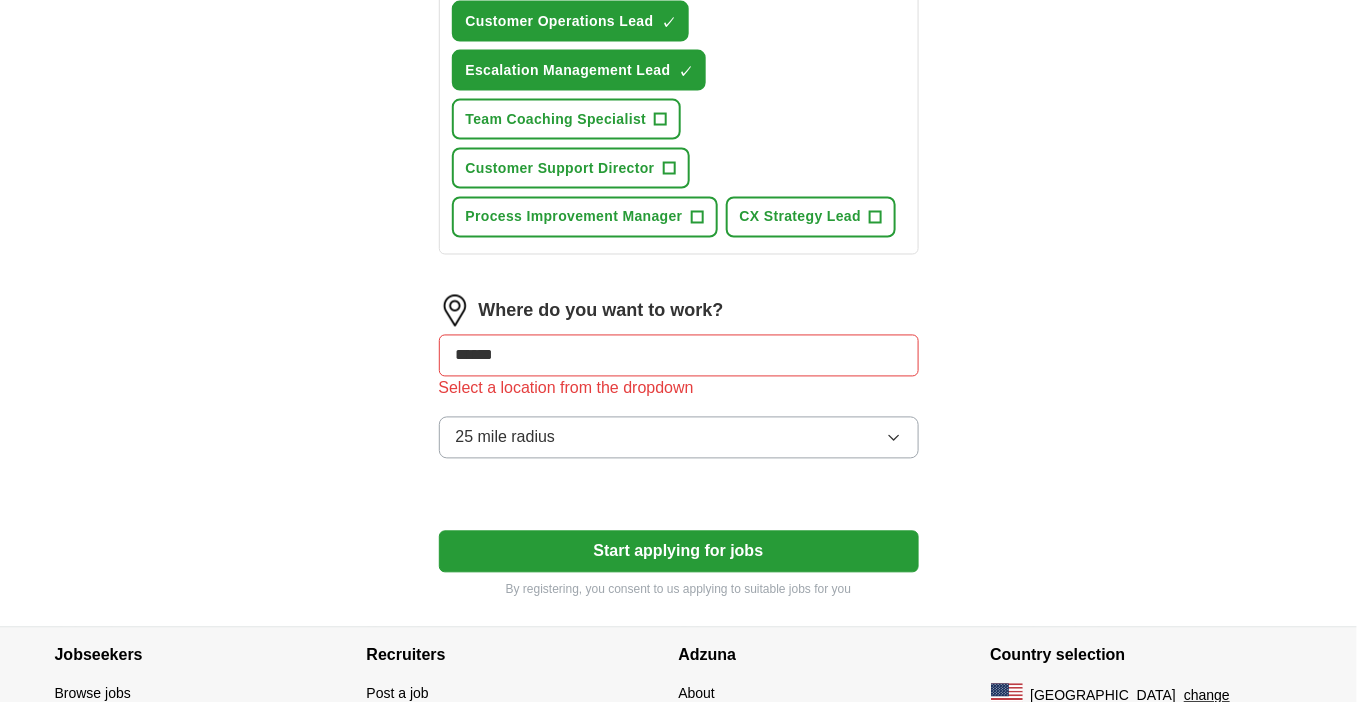 type on "*******" 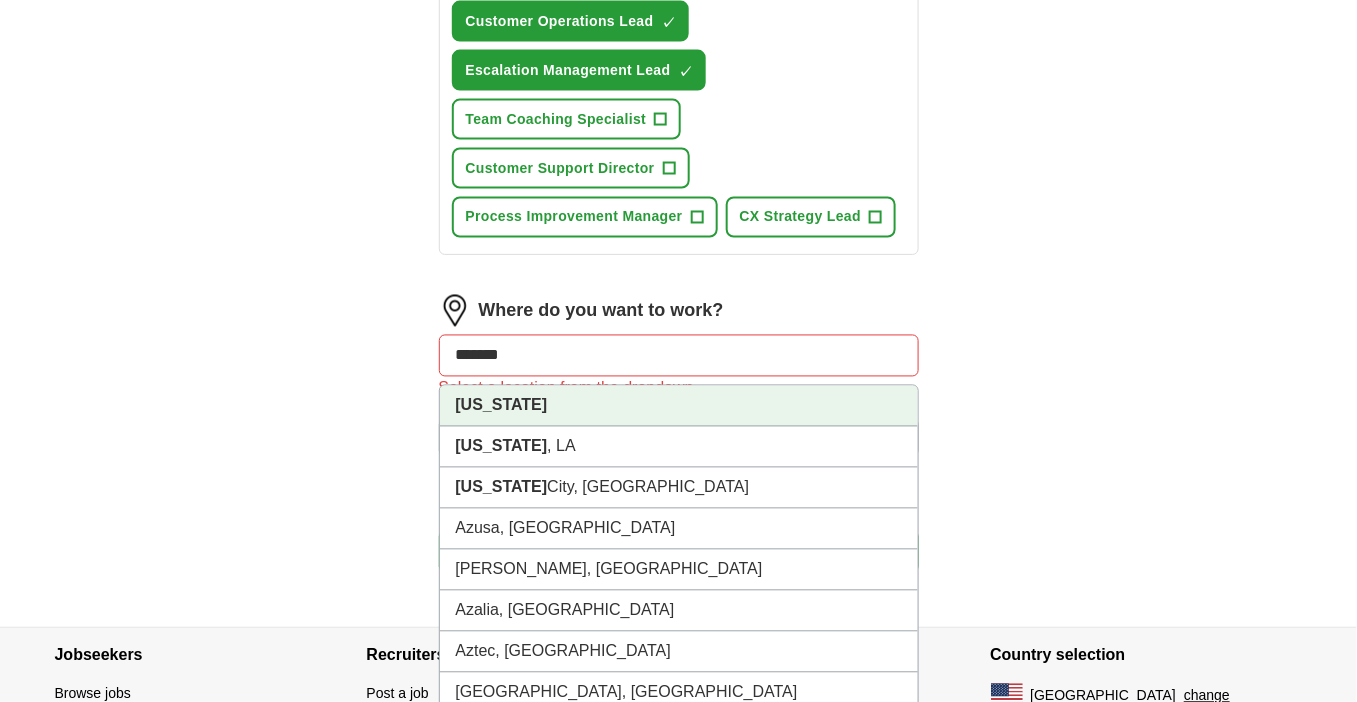 click on "[US_STATE]" at bounding box center [679, 406] 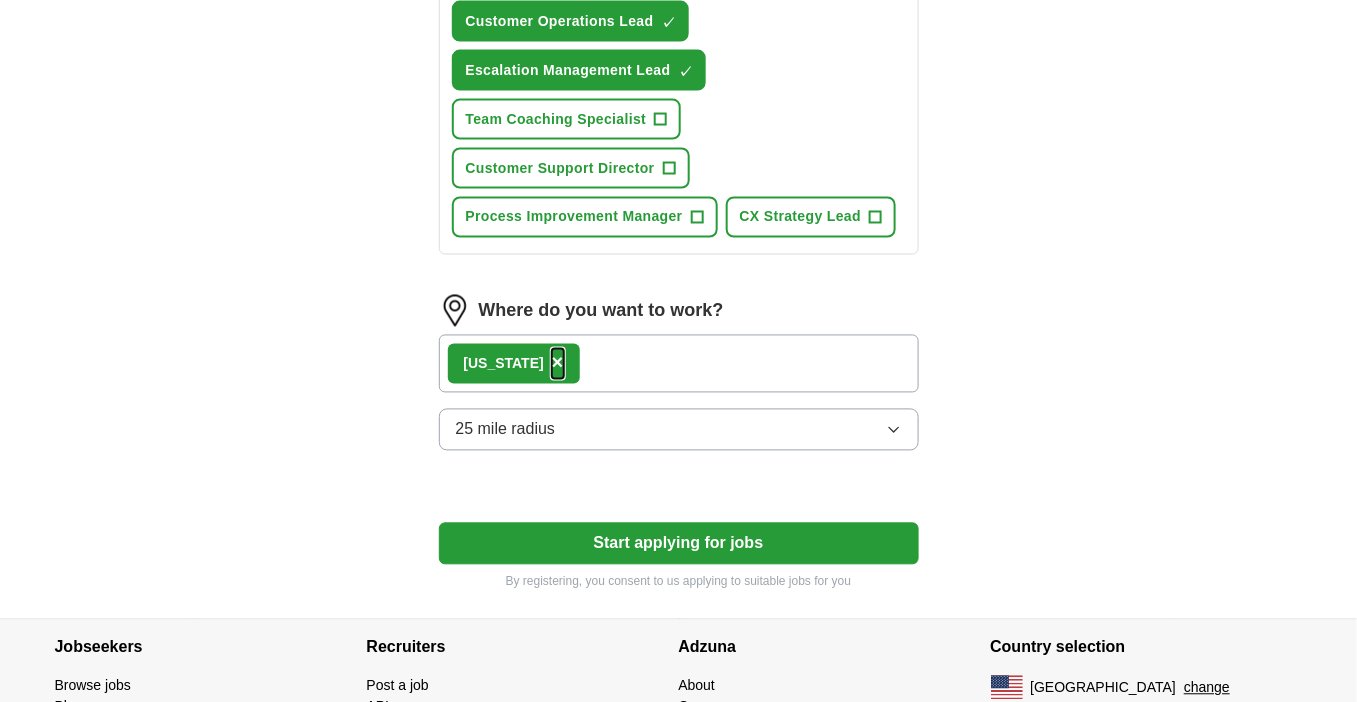 click on "×" at bounding box center [558, 363] 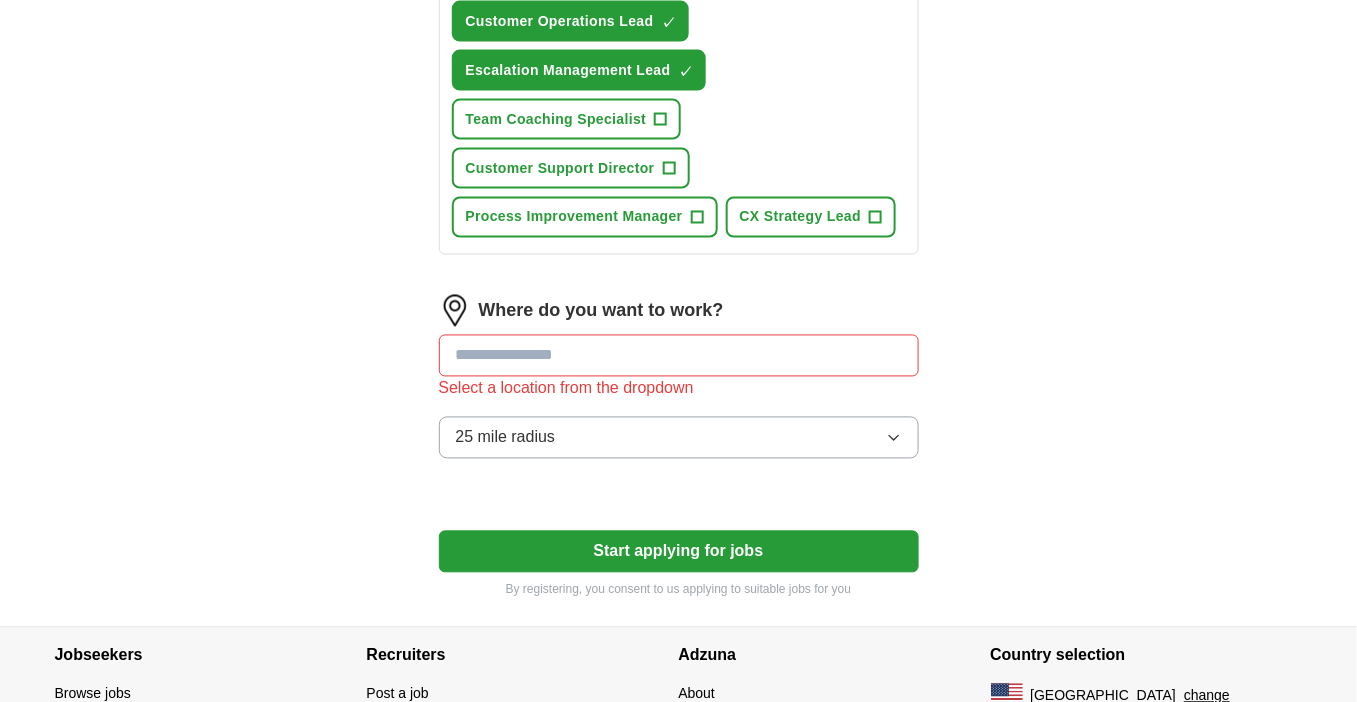 click at bounding box center [679, 356] 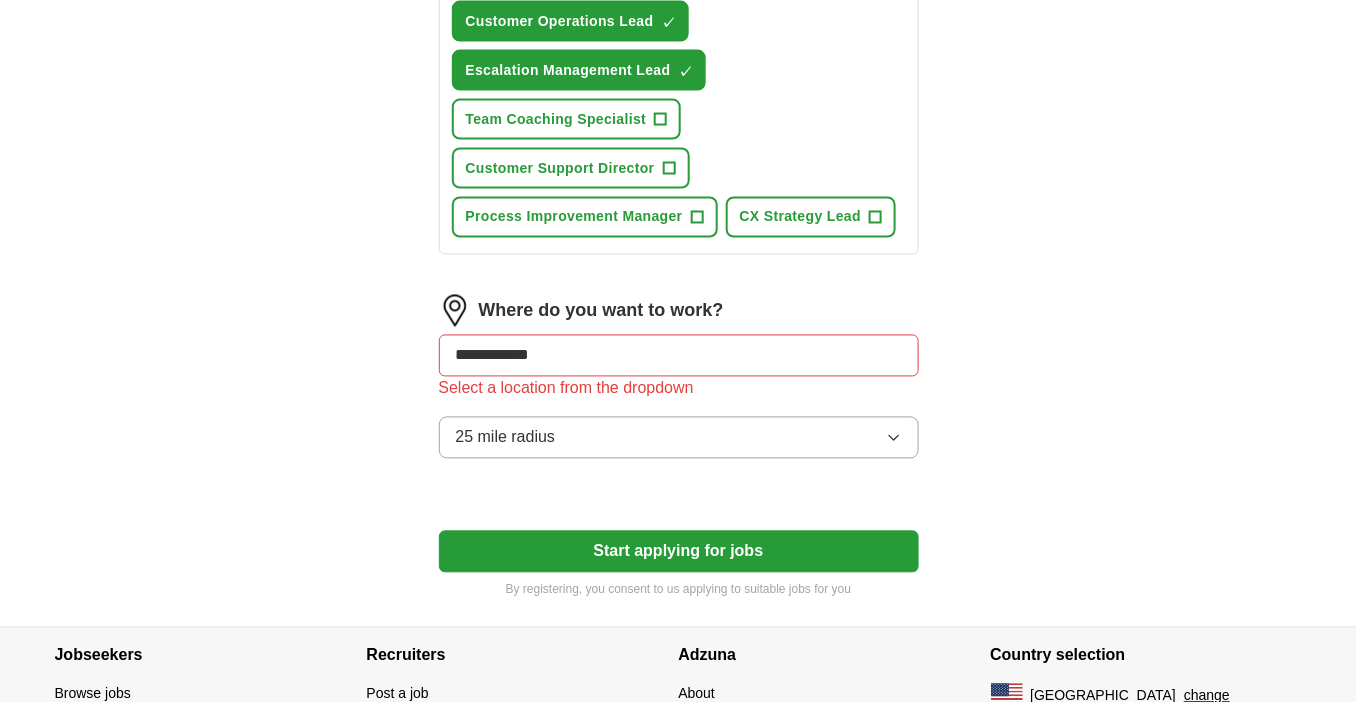 type on "**********" 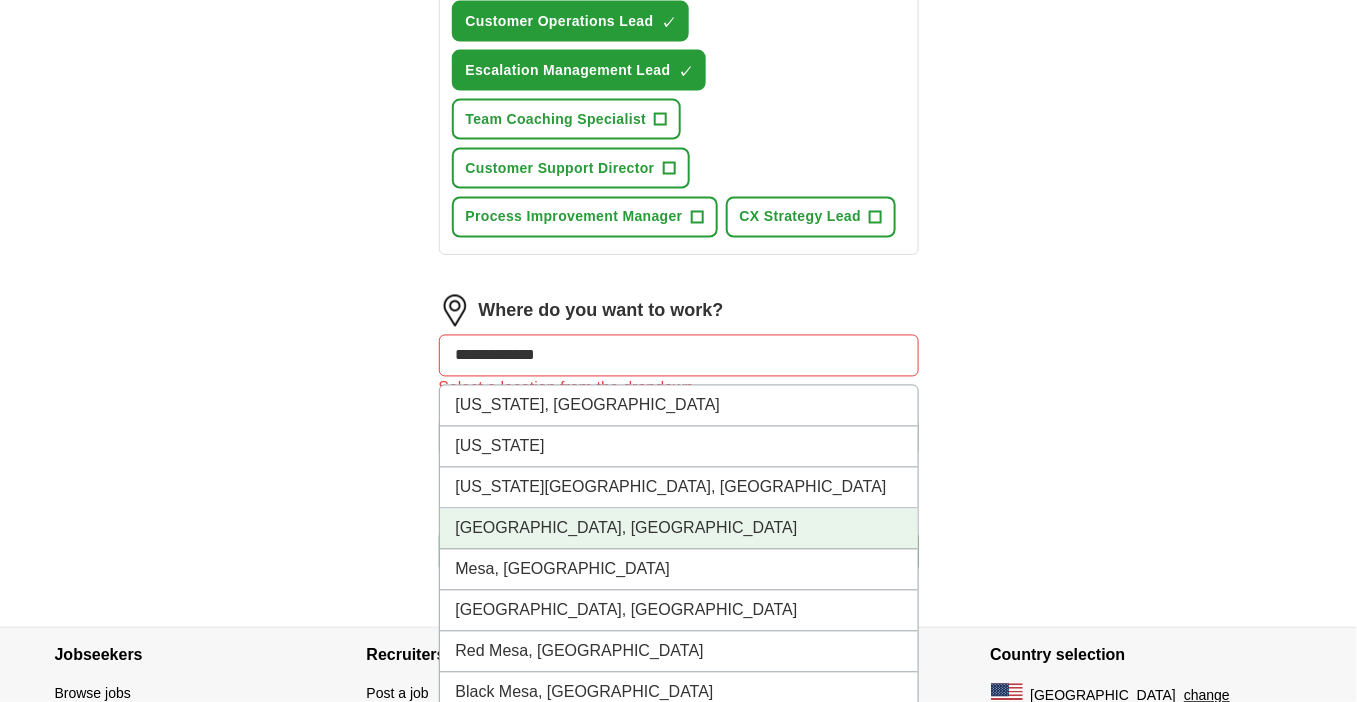 click on "[GEOGRAPHIC_DATA], [GEOGRAPHIC_DATA]" at bounding box center [679, 529] 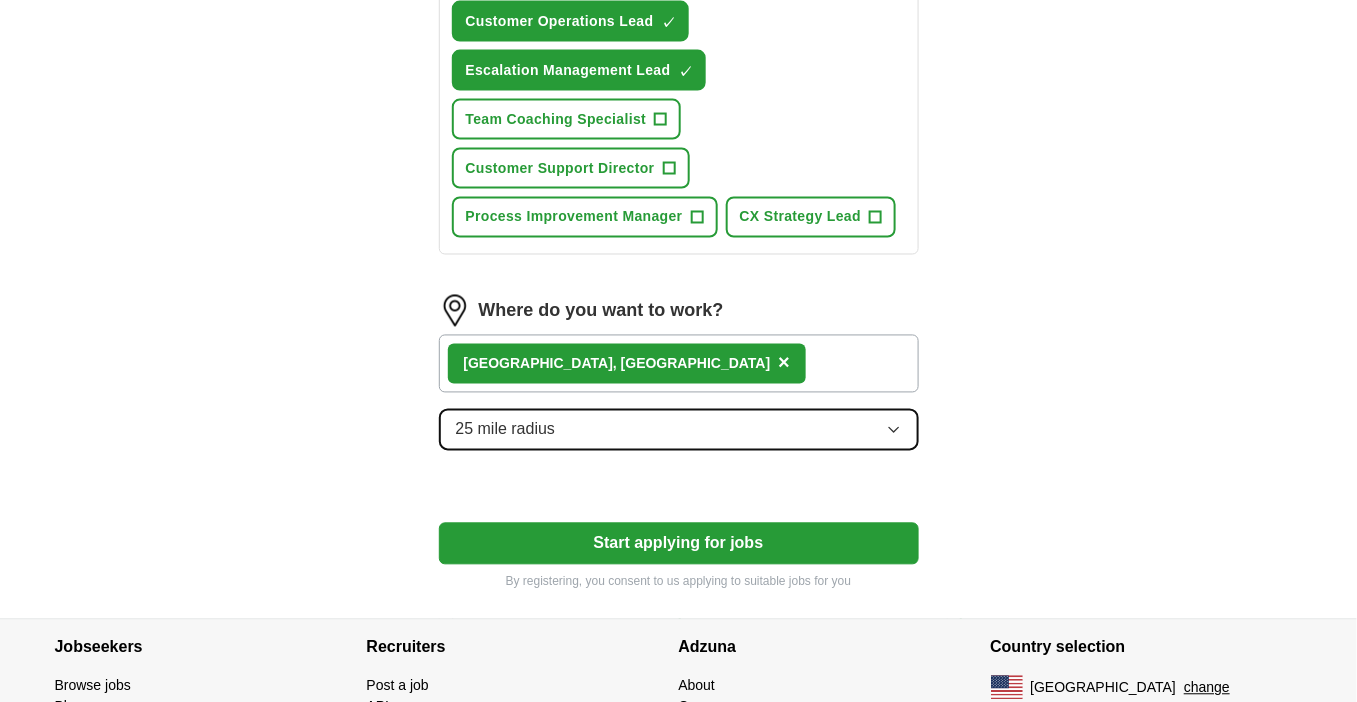 click on "25 mile radius" at bounding box center (679, 430) 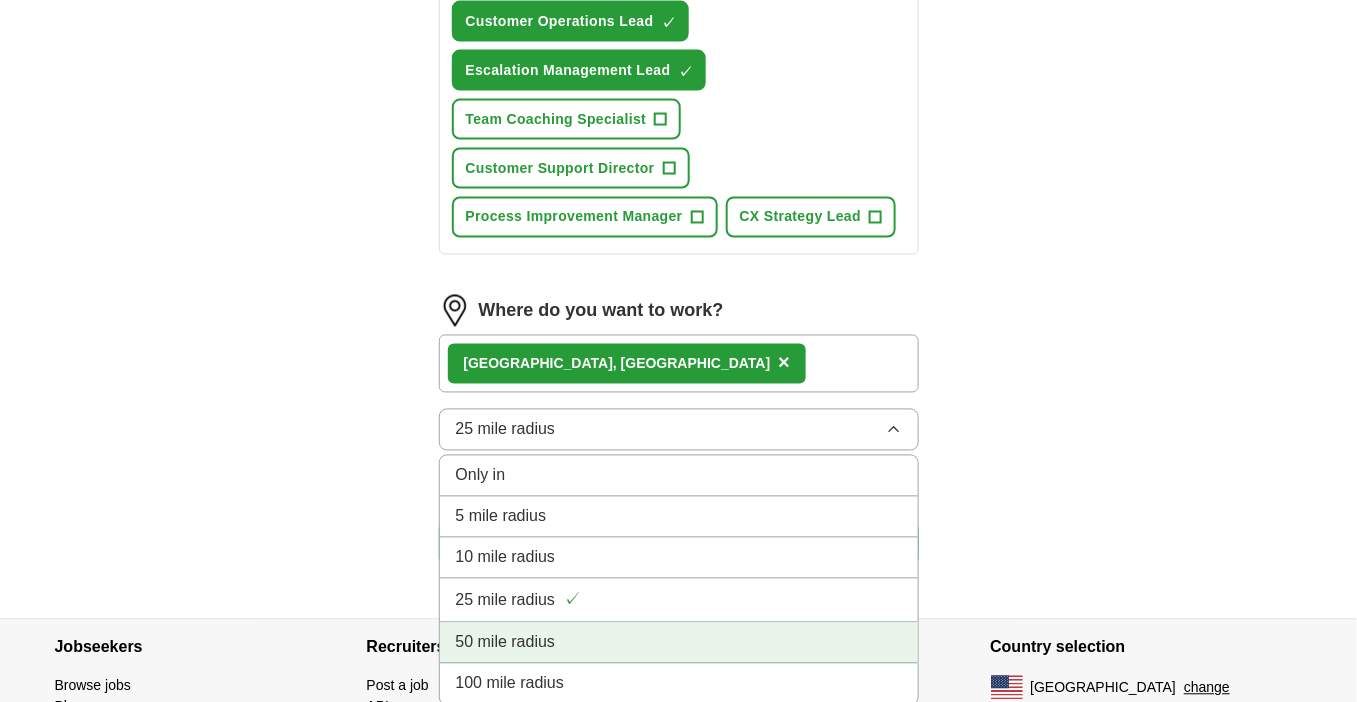 click on "50 mile radius" at bounding box center [679, 643] 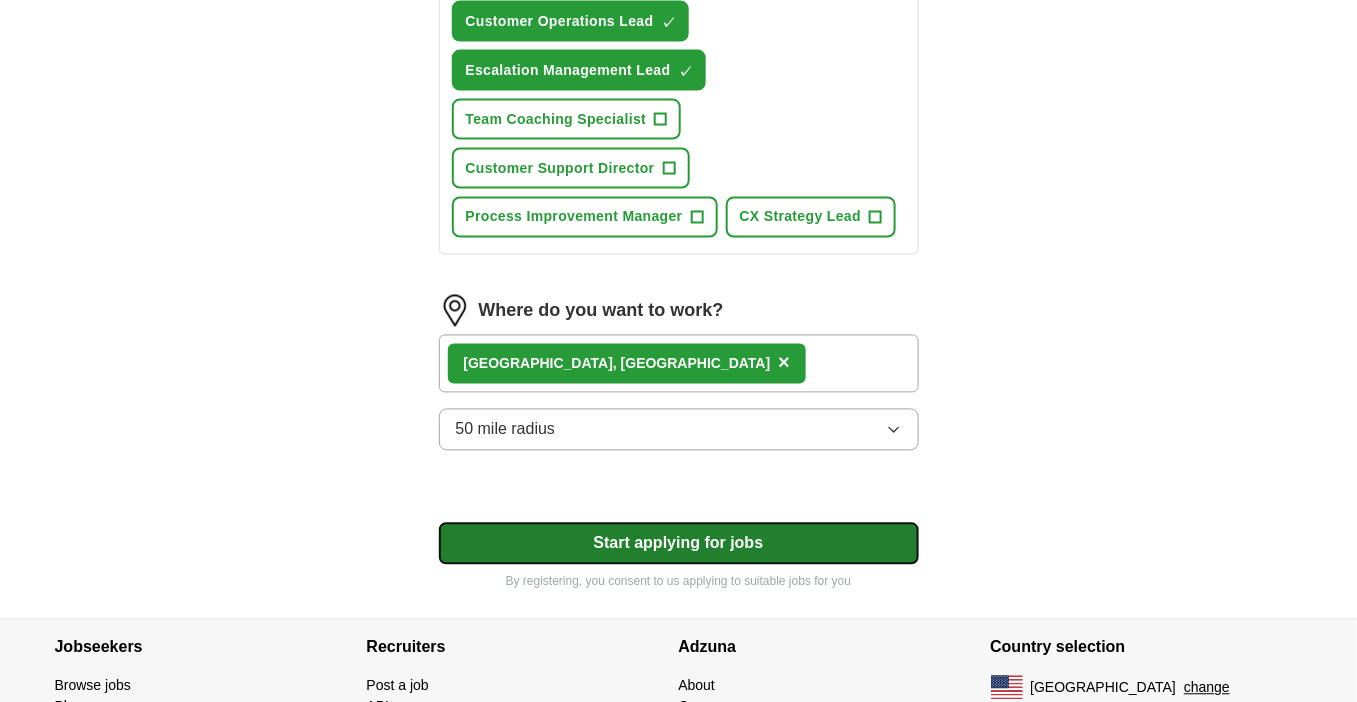 click on "Start applying for jobs" at bounding box center (679, 544) 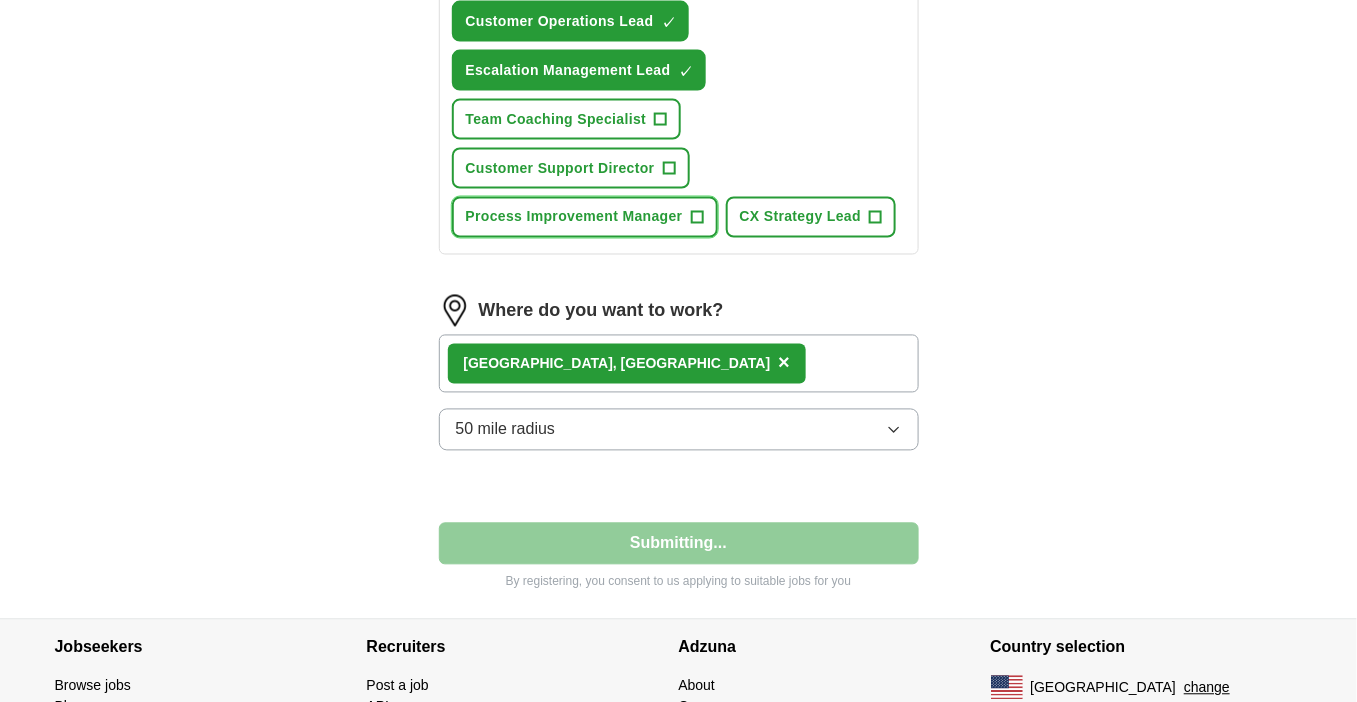 click on "Process Improvement Manager" at bounding box center [574, 217] 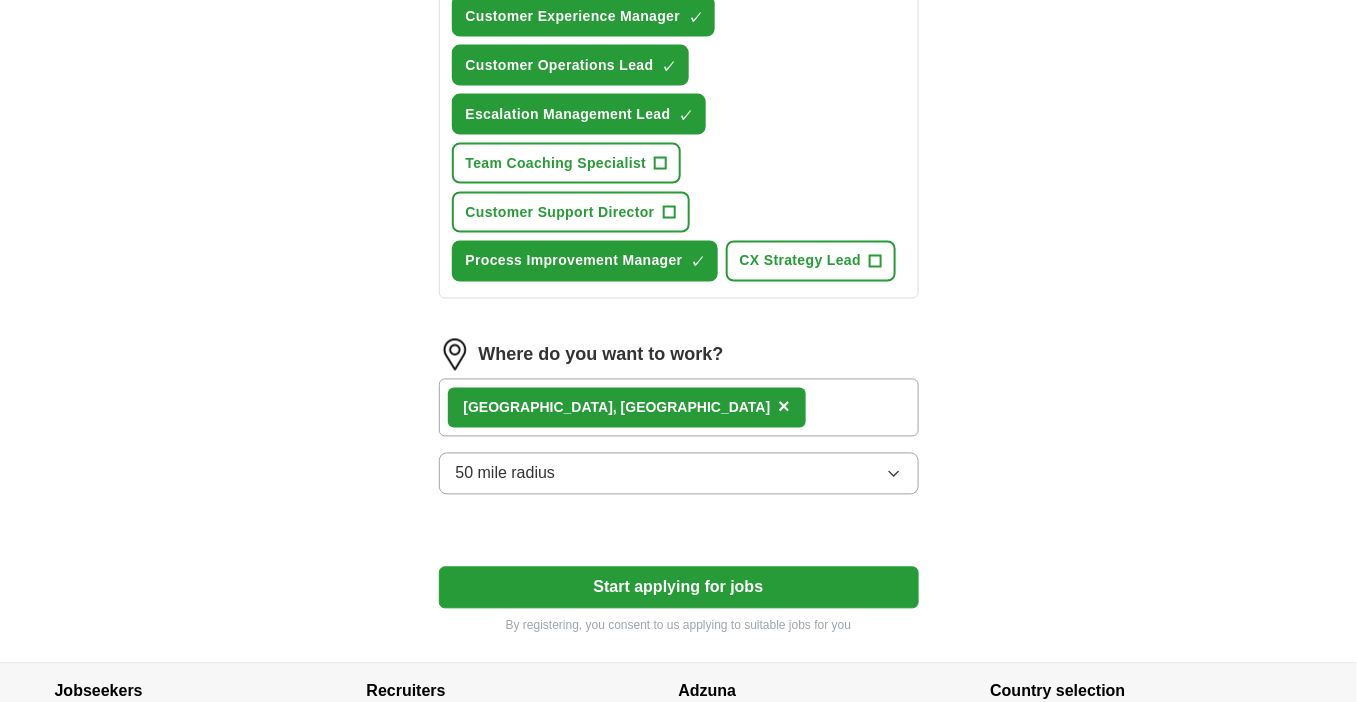 scroll, scrollTop: 1016, scrollLeft: 0, axis: vertical 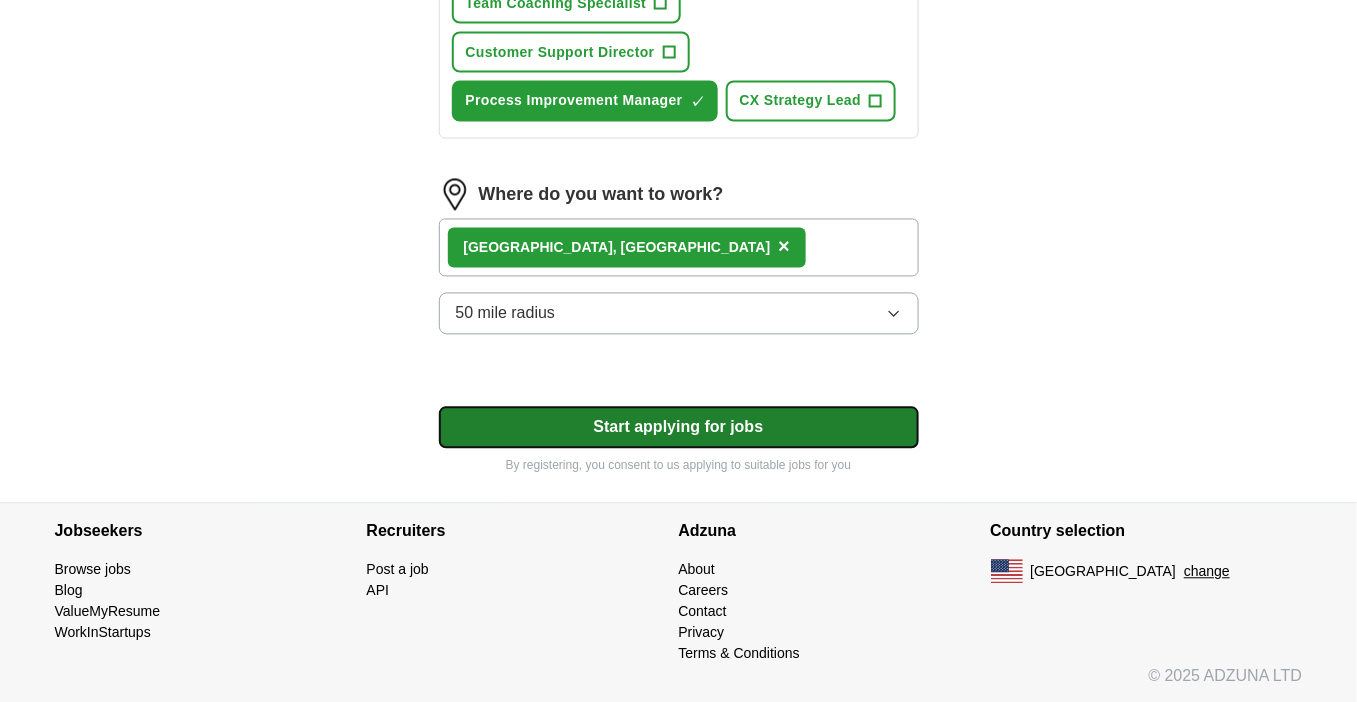click on "Start applying for jobs" at bounding box center (679, 428) 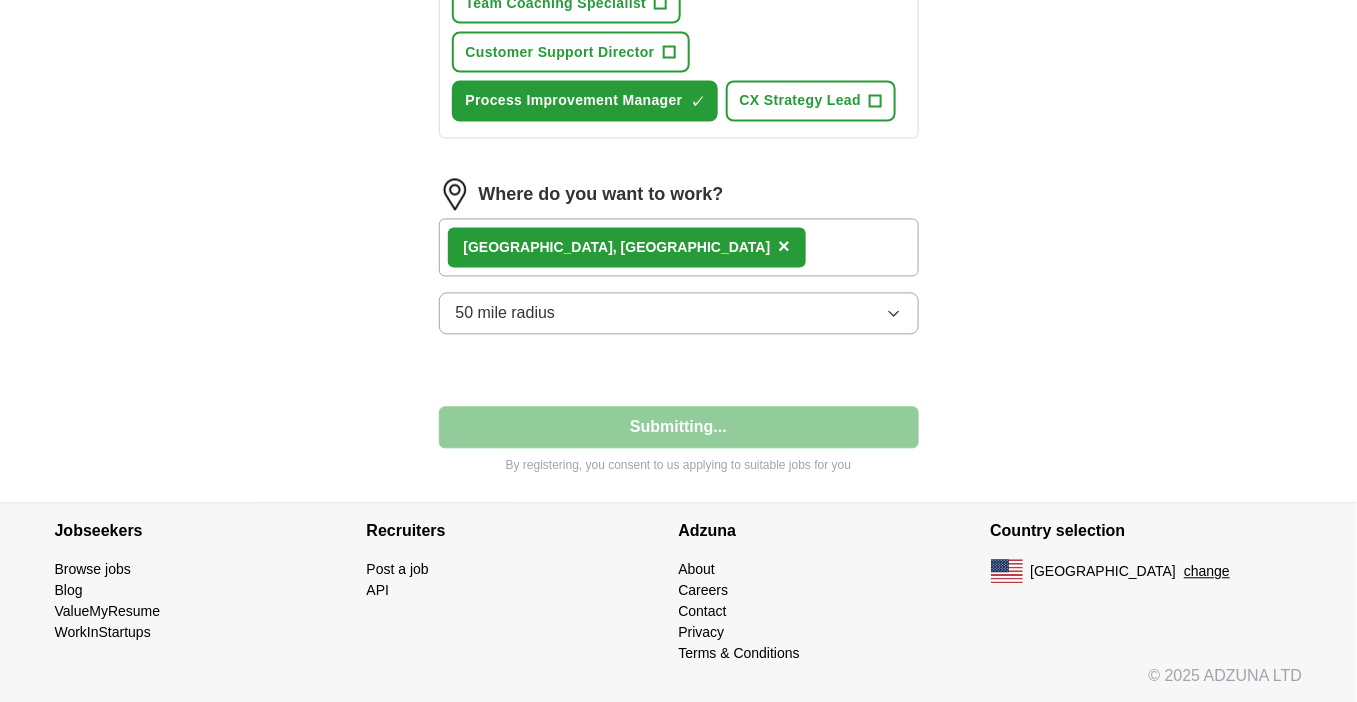 select on "**" 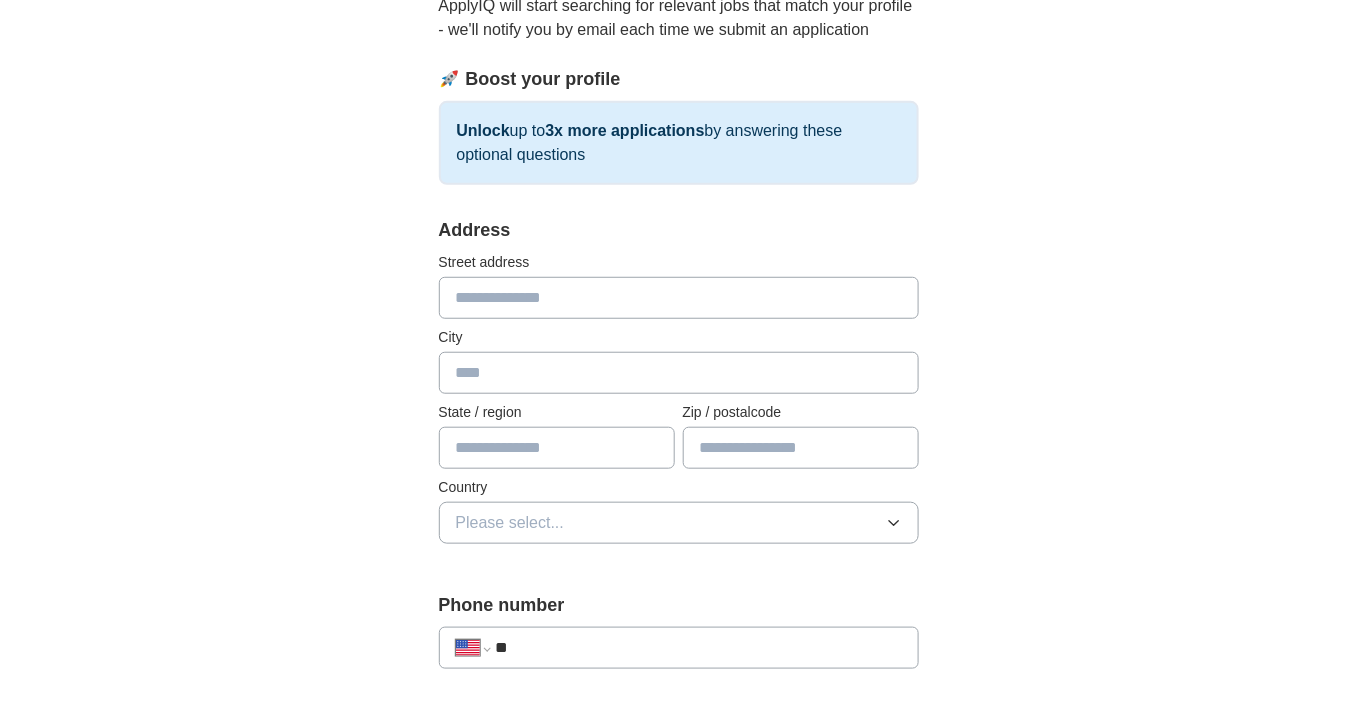 scroll, scrollTop: 300, scrollLeft: 0, axis: vertical 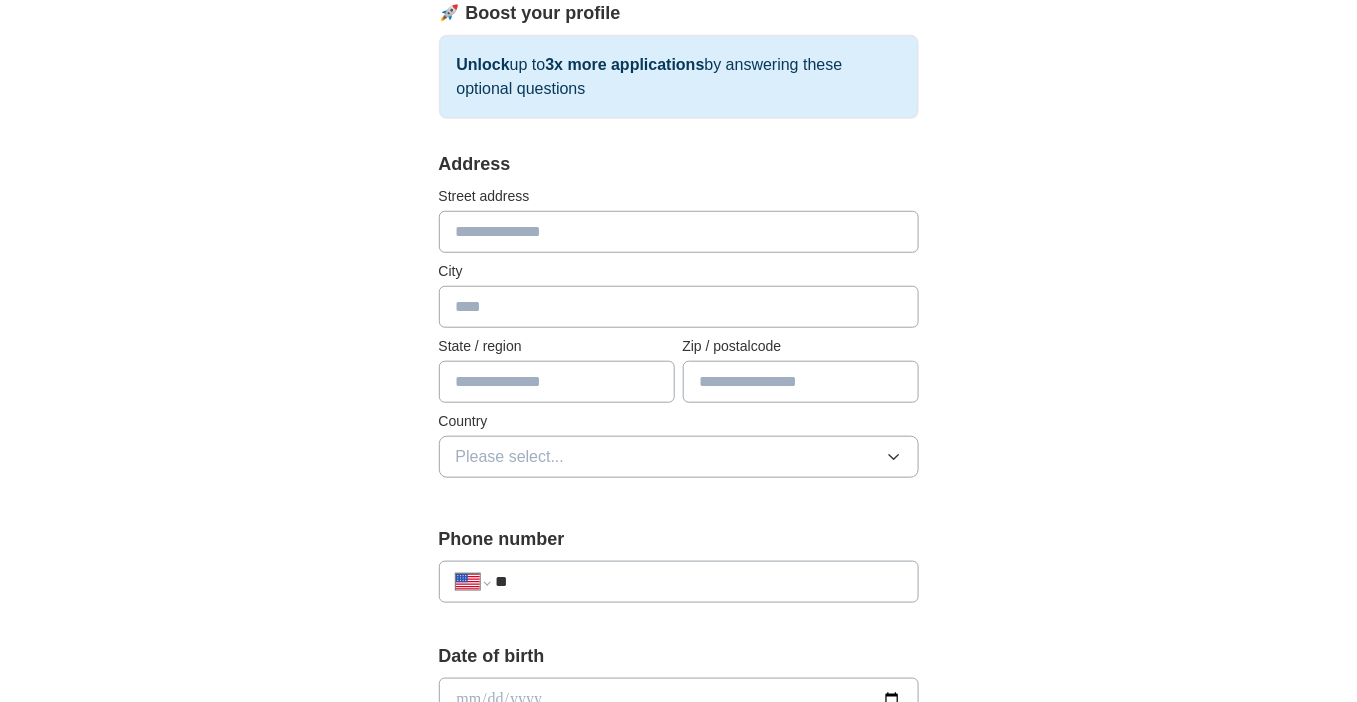 click at bounding box center [679, 232] 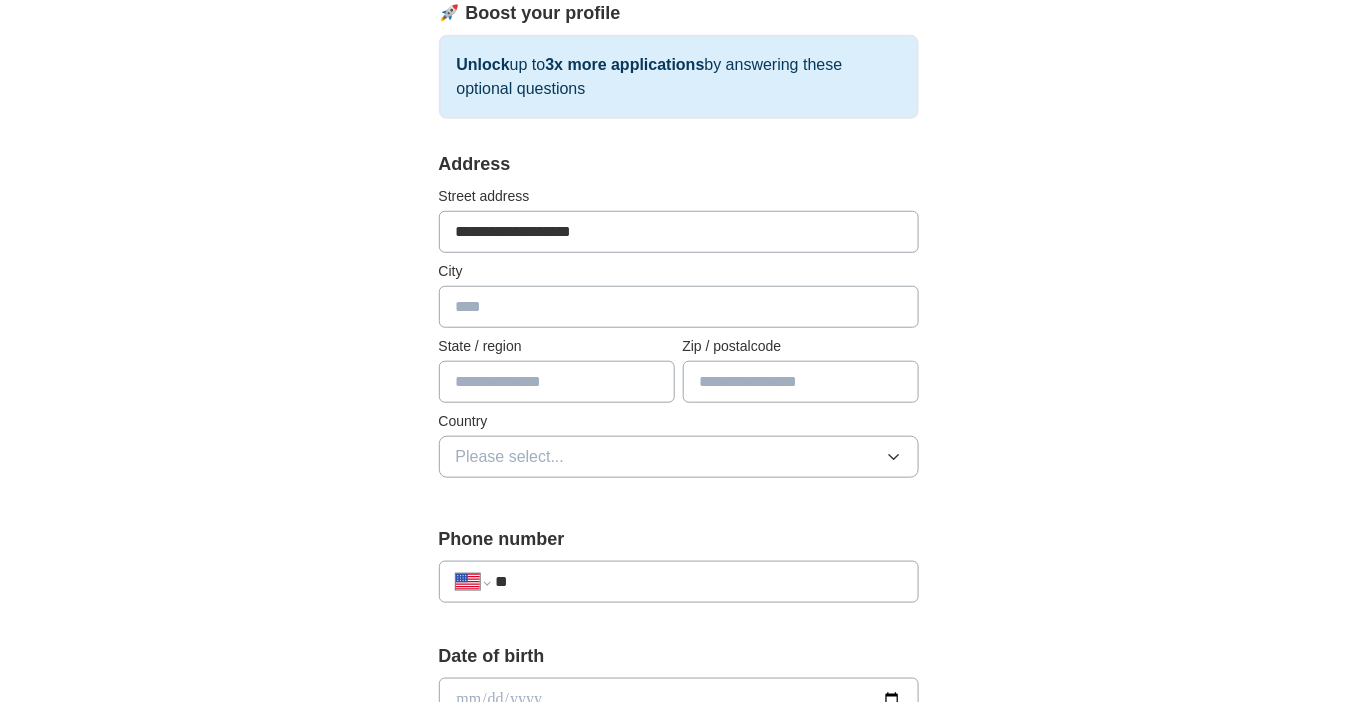 type on "****" 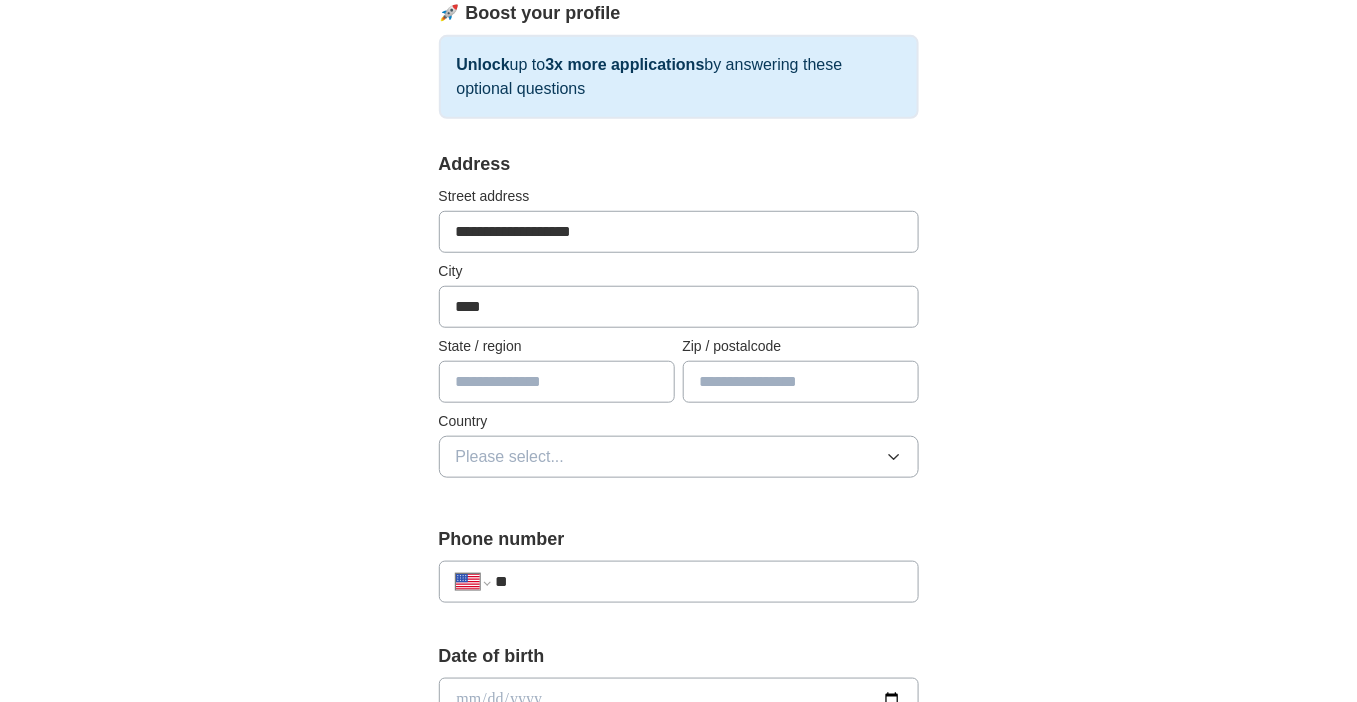 type on "**" 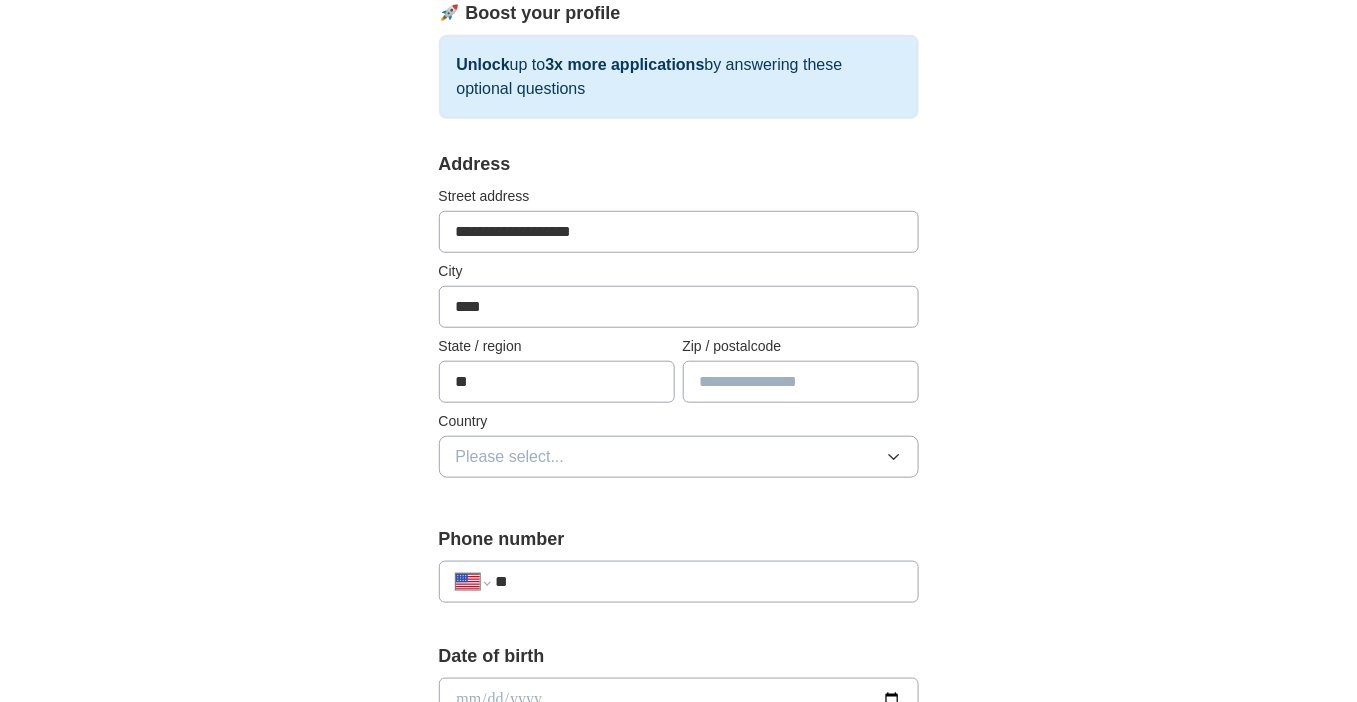 type on "*****" 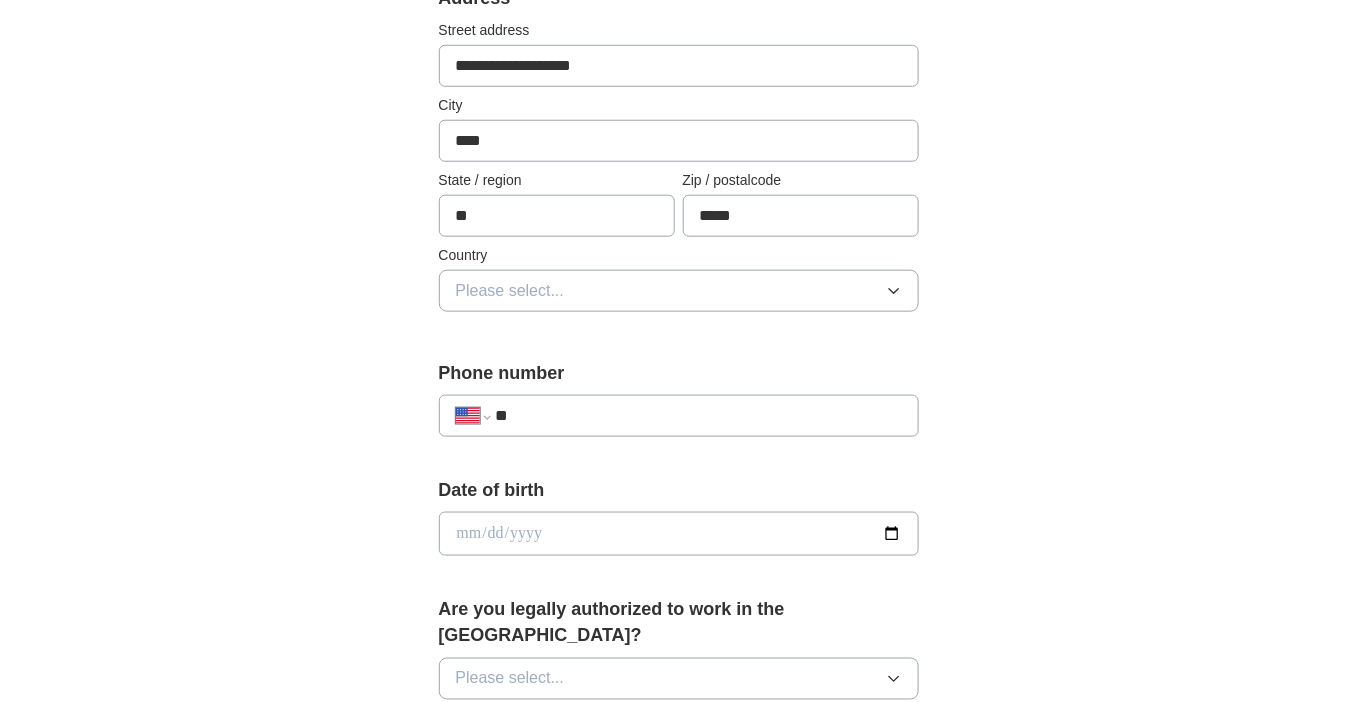 scroll, scrollTop: 500, scrollLeft: 0, axis: vertical 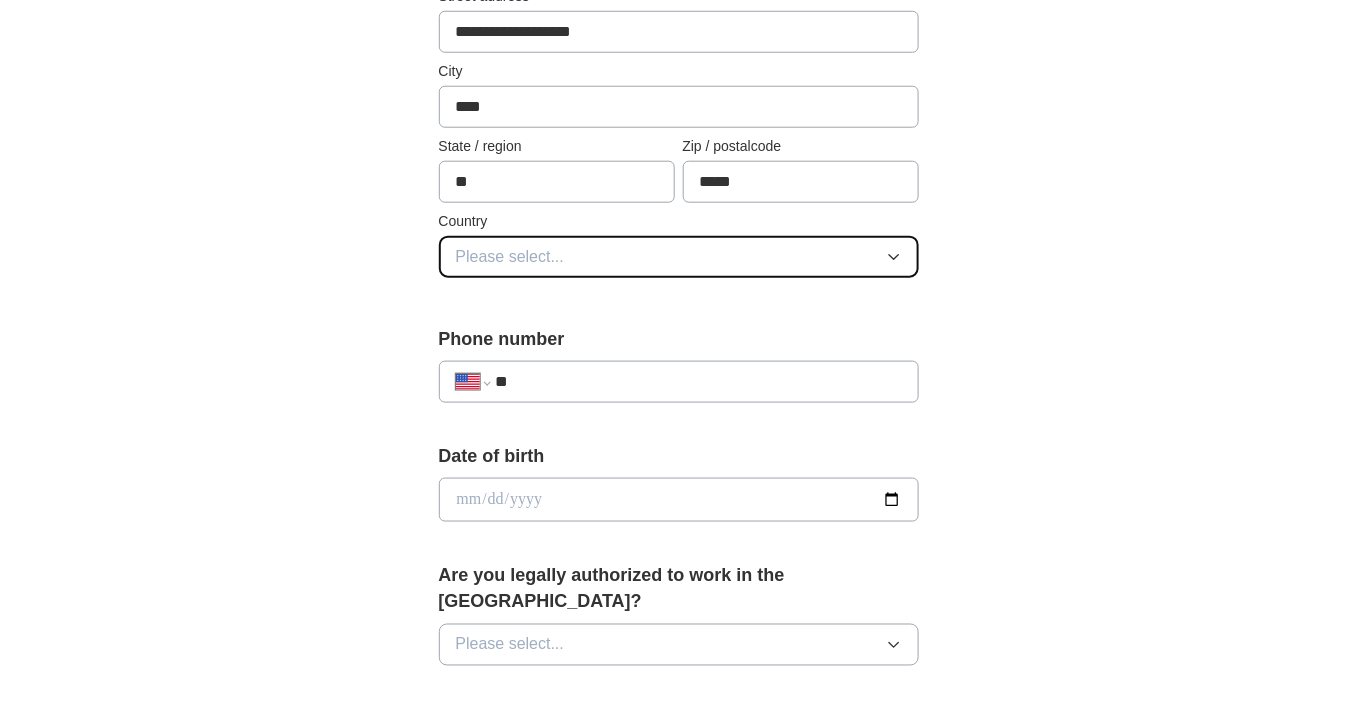click on "Please select..." at bounding box center [510, 257] 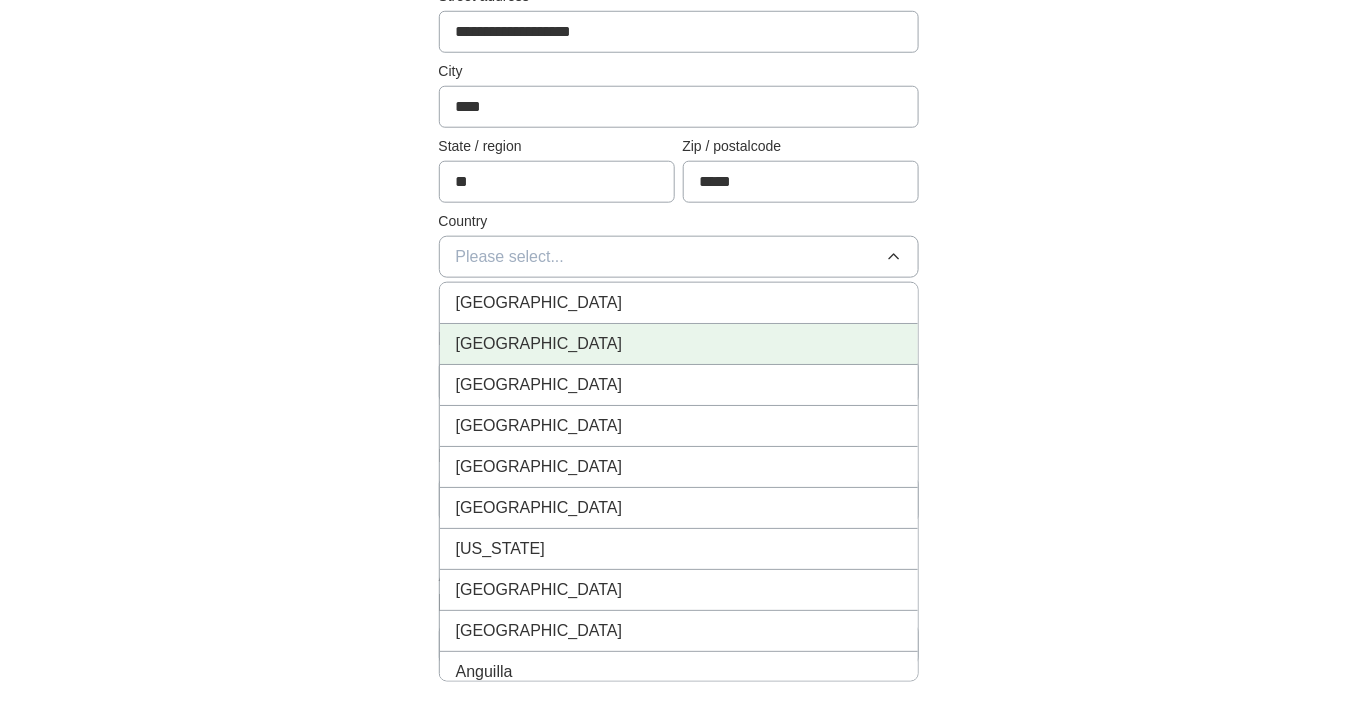 click on "[GEOGRAPHIC_DATA]" at bounding box center (539, 344) 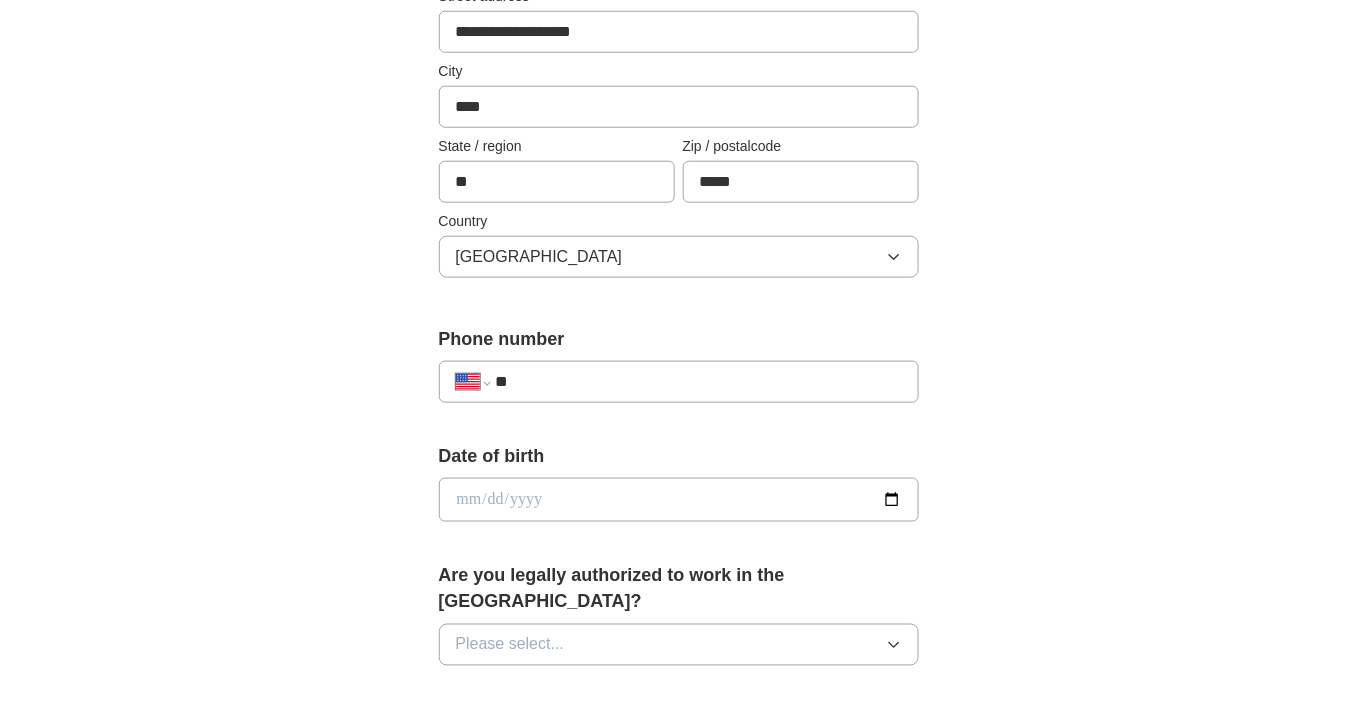 scroll, scrollTop: 600, scrollLeft: 0, axis: vertical 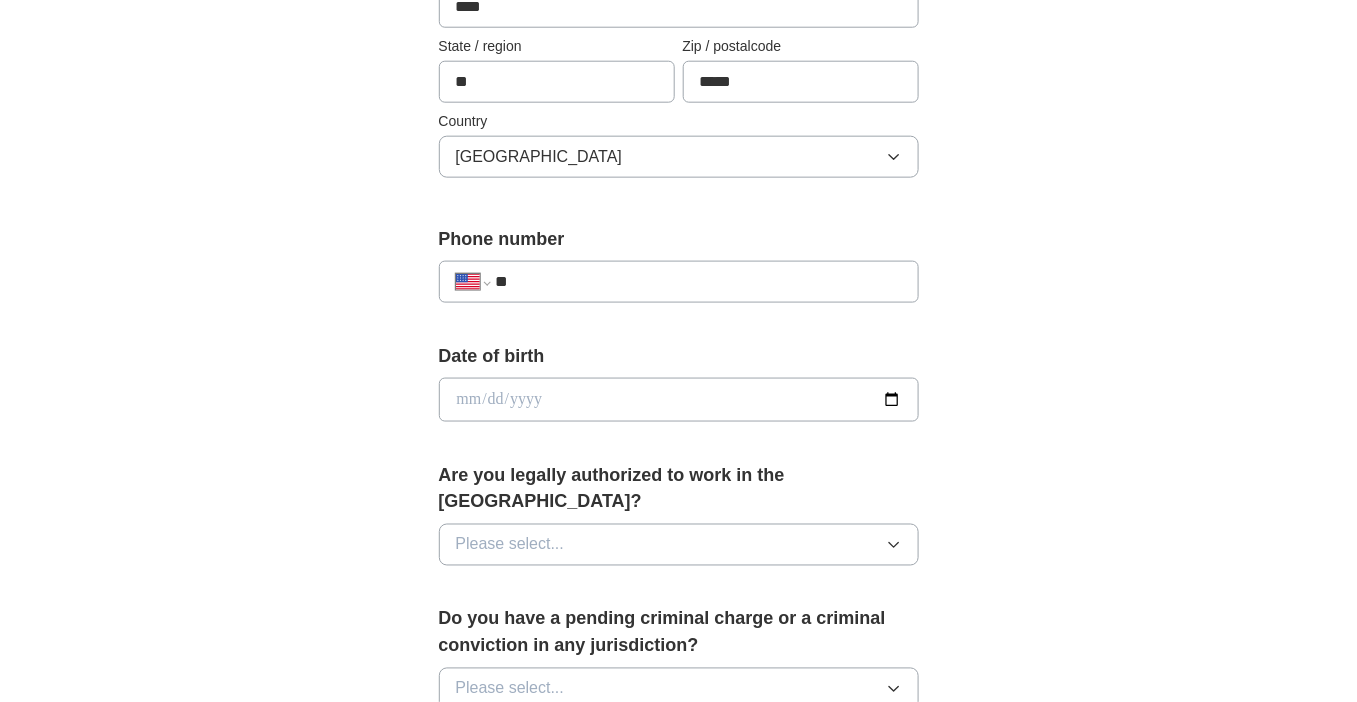 click on "**********" at bounding box center (679, 282) 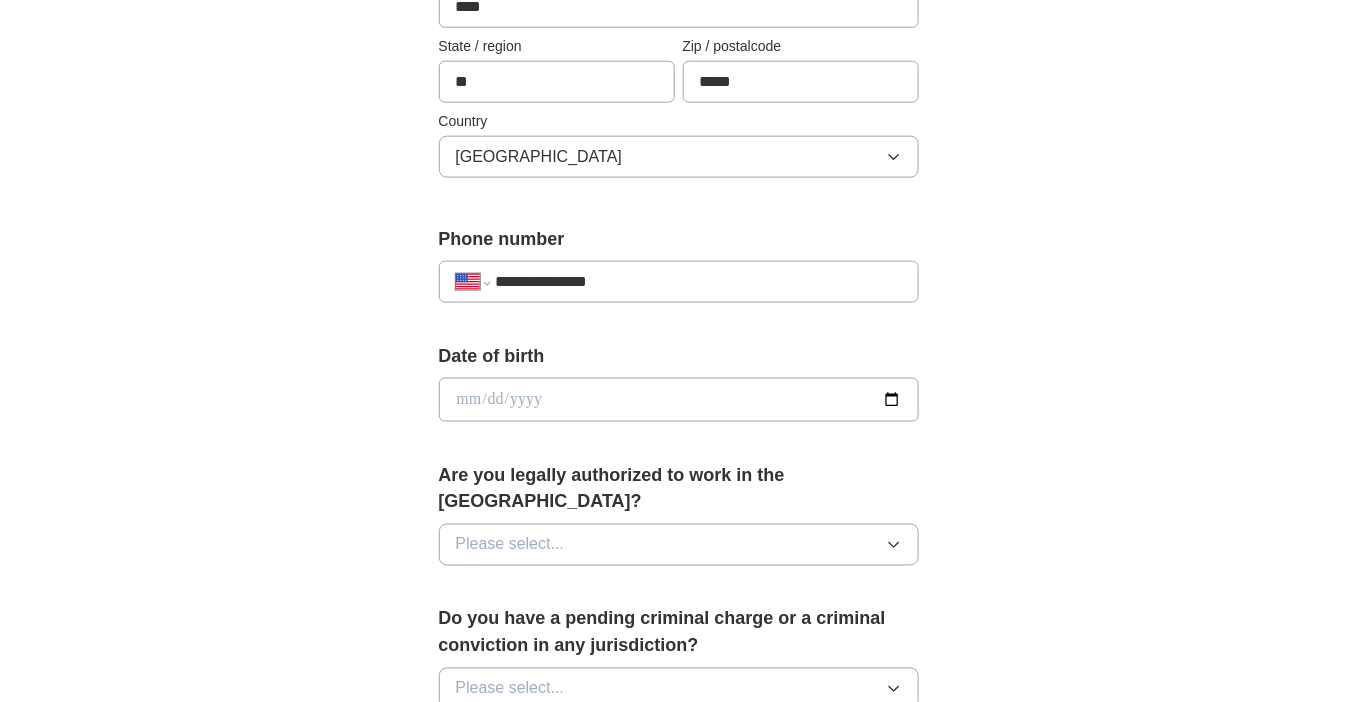 type on "**********" 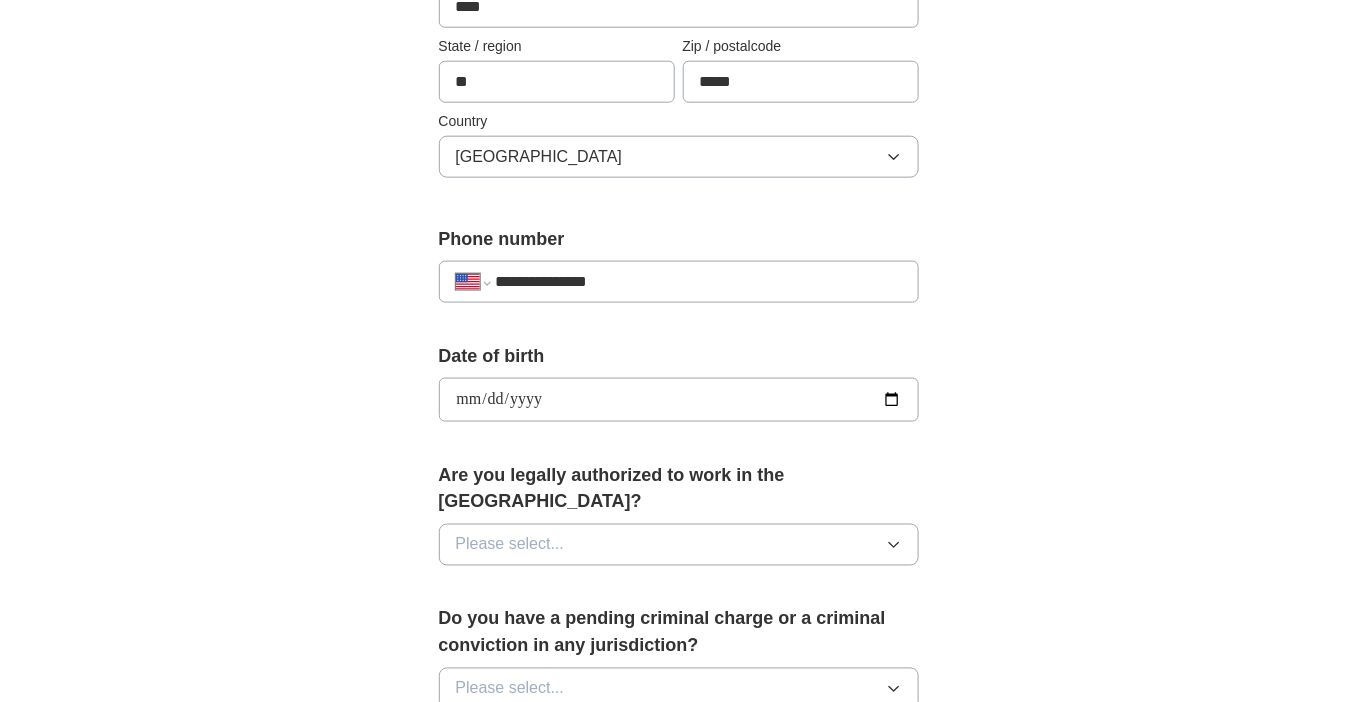 type on "**********" 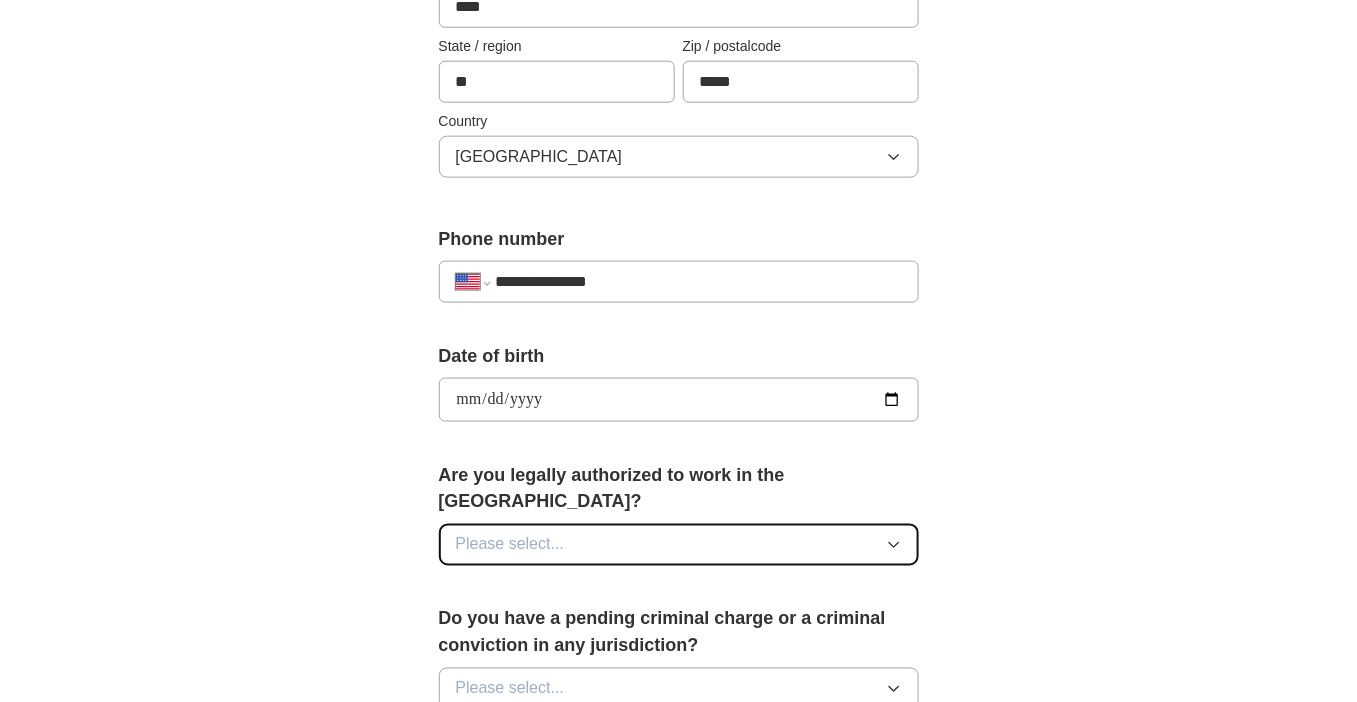 click on "Please select..." at bounding box center (679, 545) 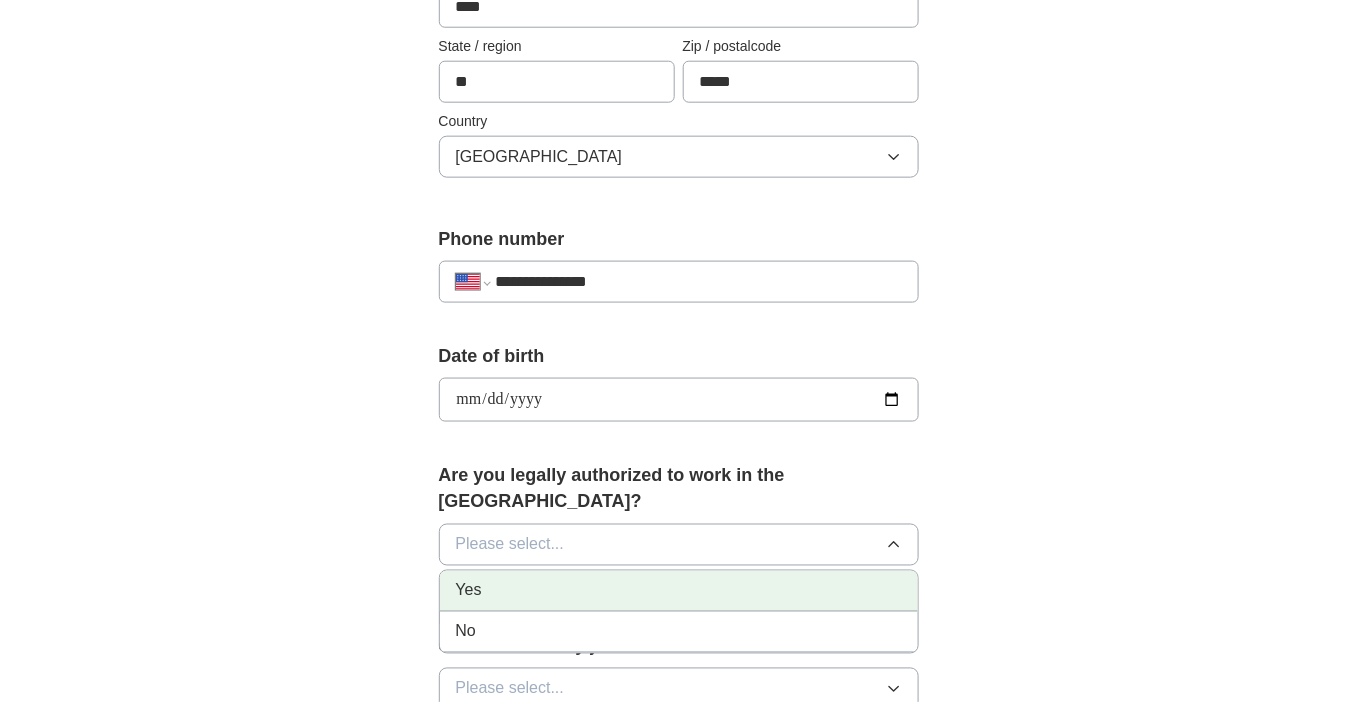 click on "Yes" at bounding box center [679, 591] 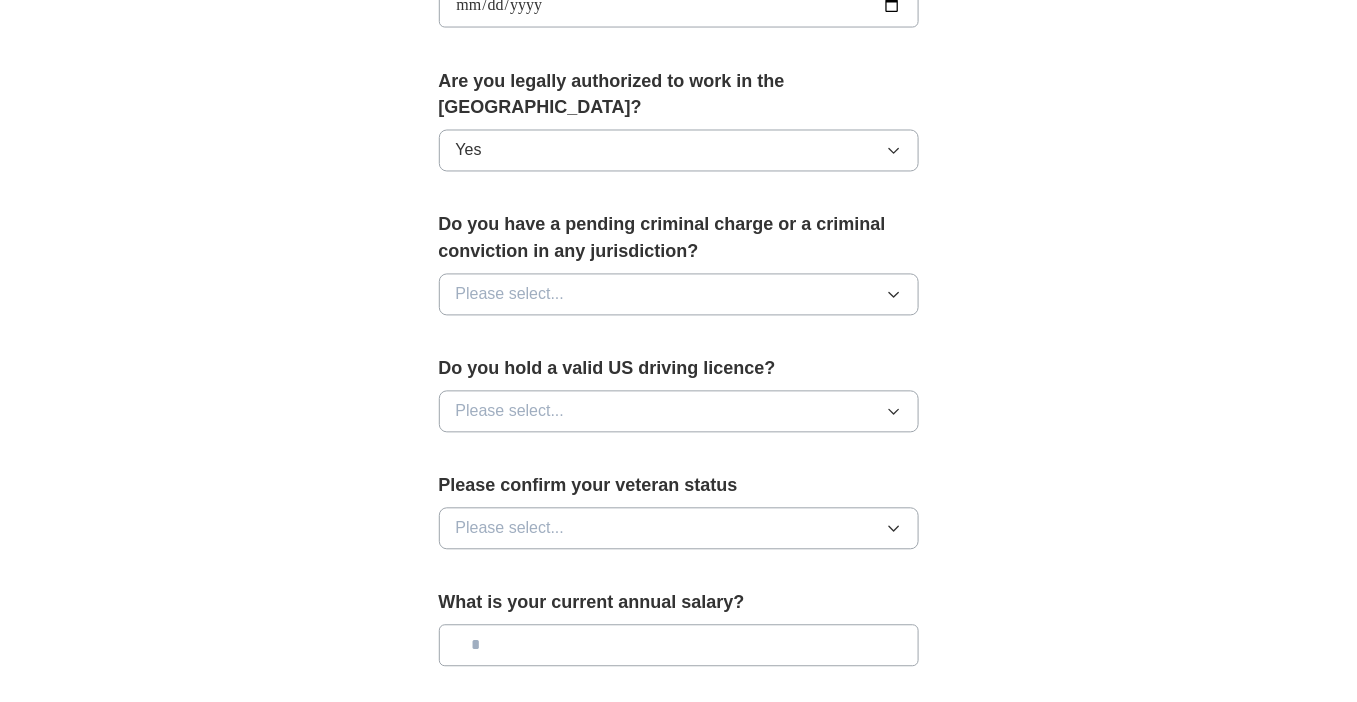 scroll, scrollTop: 1000, scrollLeft: 0, axis: vertical 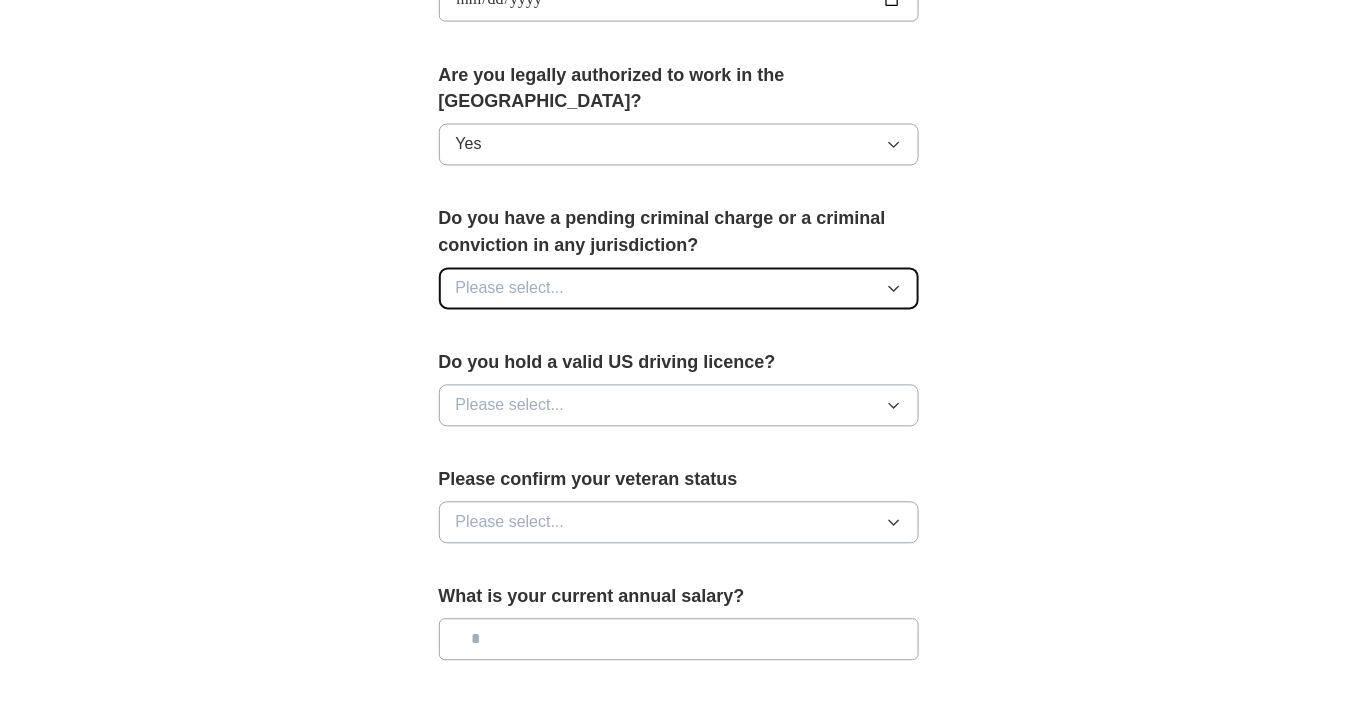 click on "Please select..." at bounding box center (679, 289) 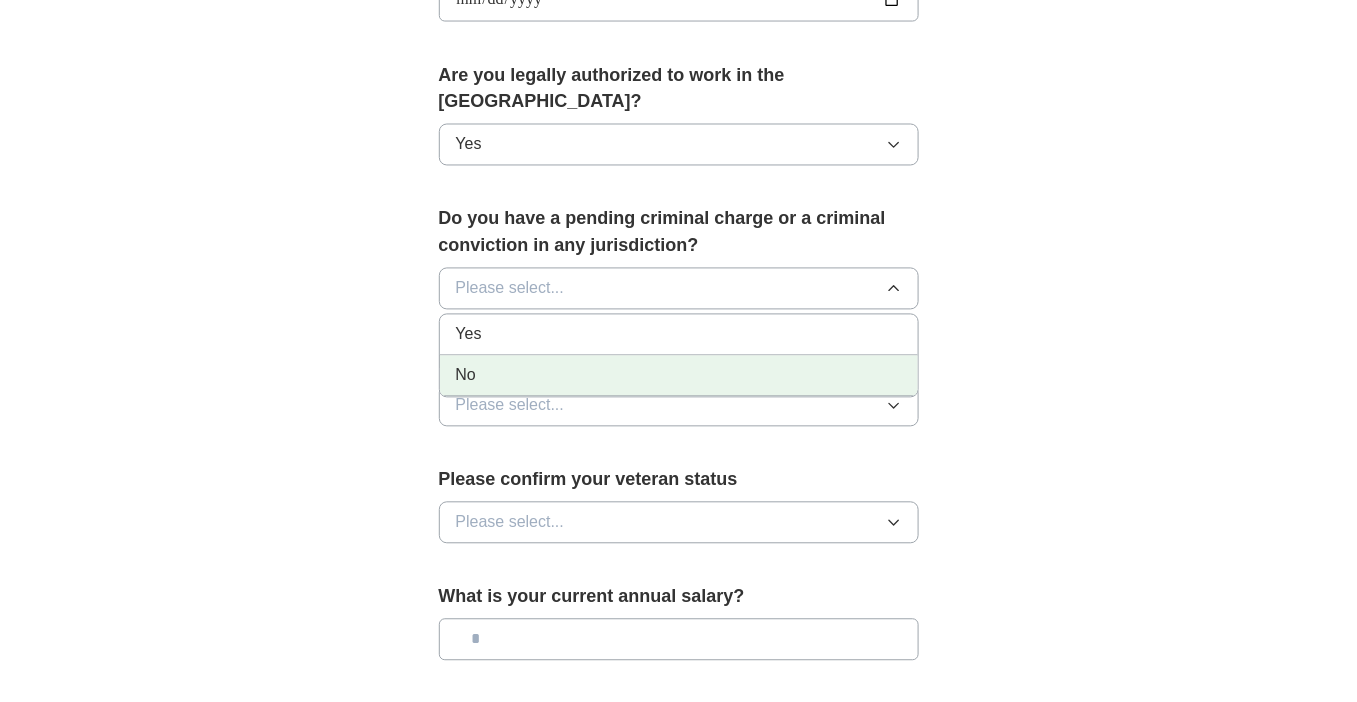 click on "No" at bounding box center [679, 376] 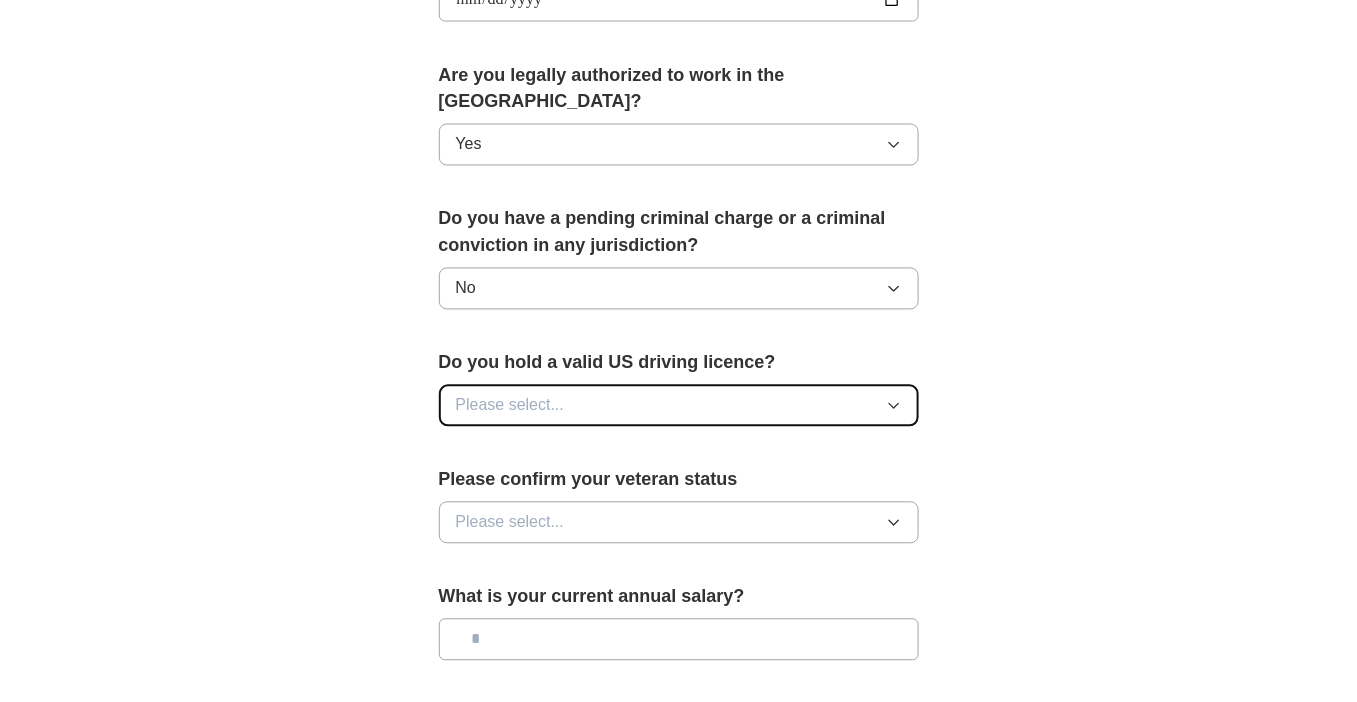 click on "Please select..." at bounding box center (679, 406) 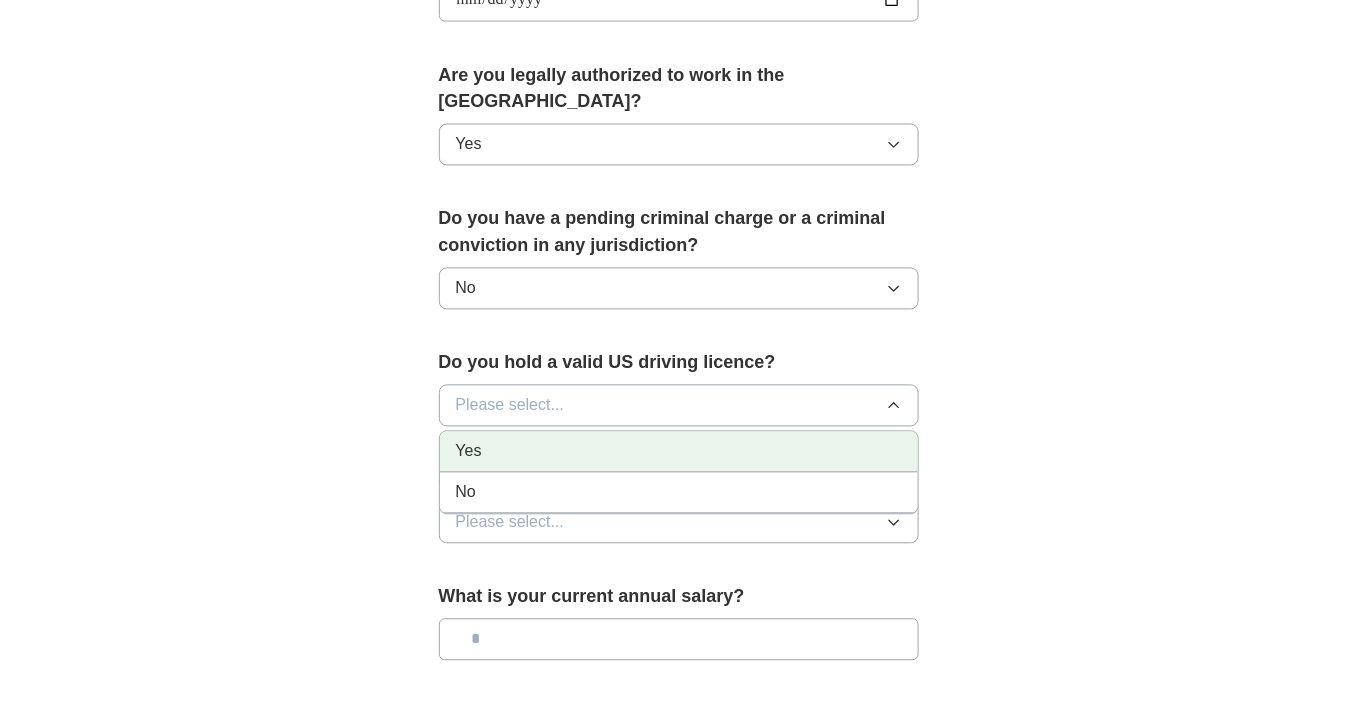 click on "Yes" at bounding box center [679, 452] 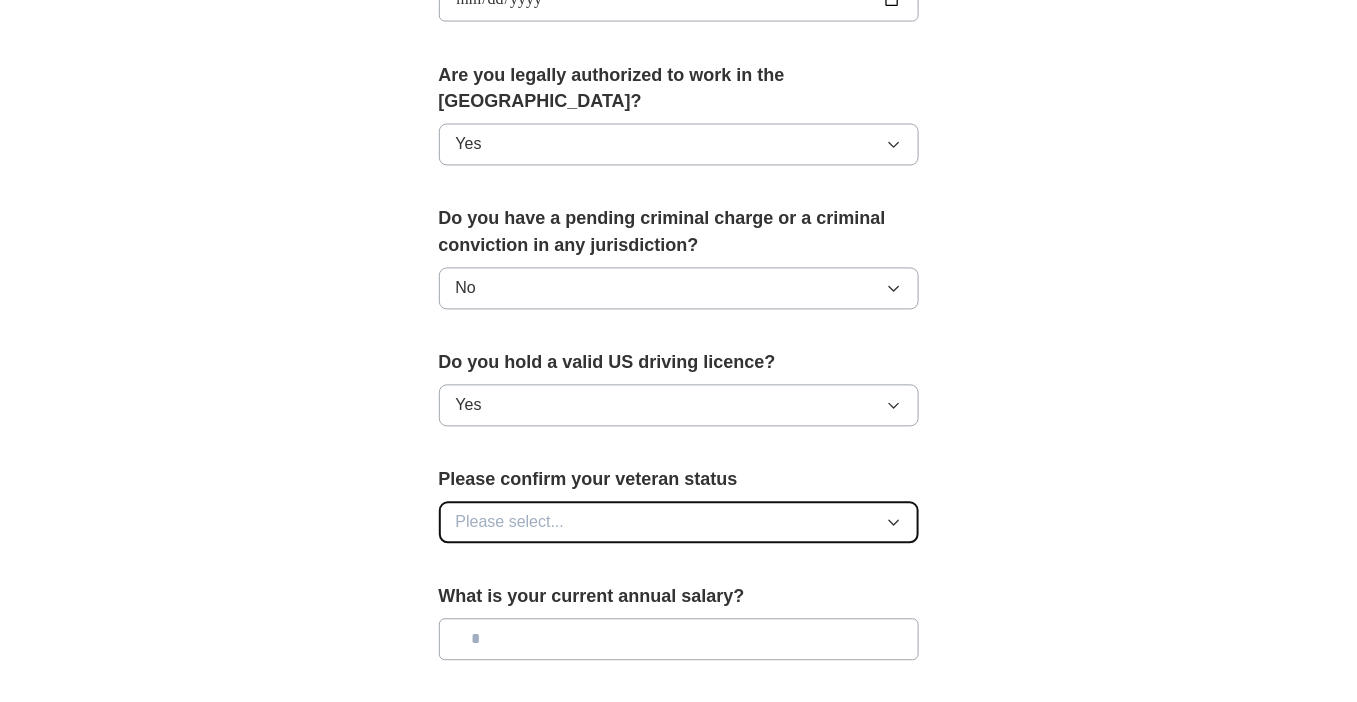 click on "Please select..." at bounding box center (679, 523) 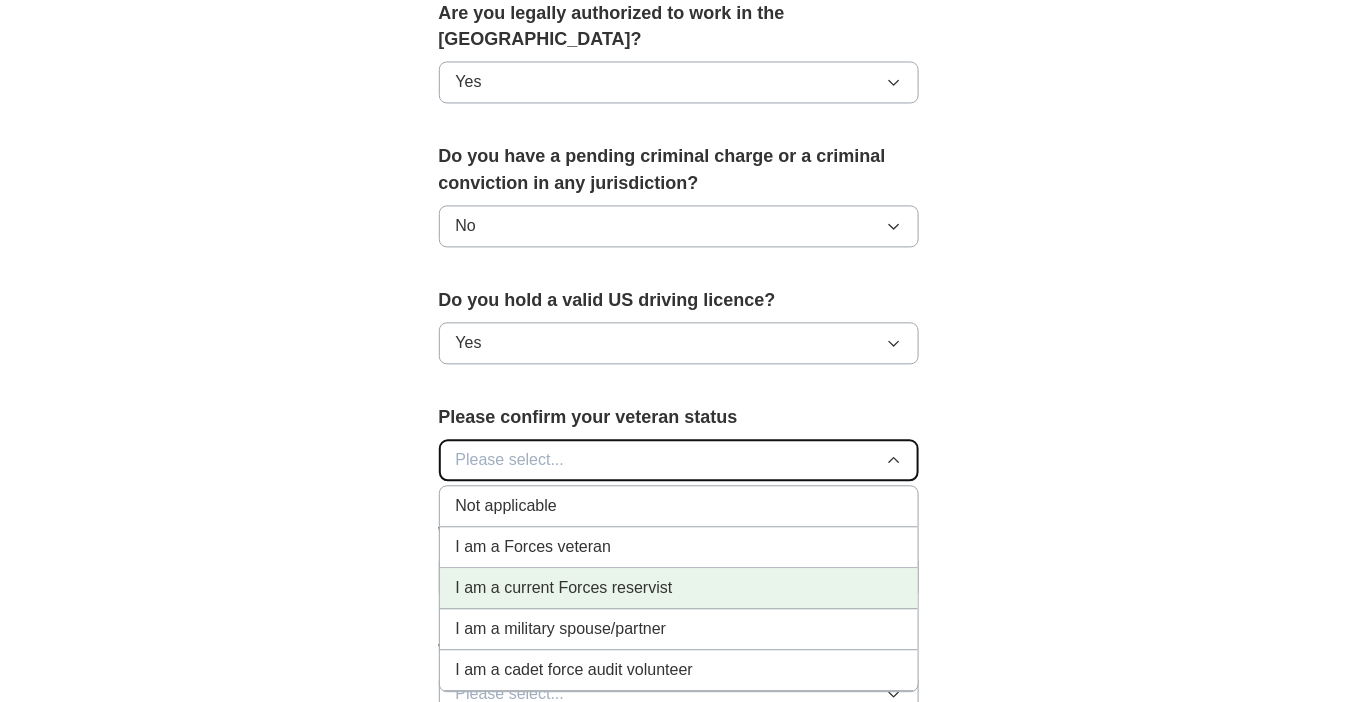 scroll, scrollTop: 1200, scrollLeft: 0, axis: vertical 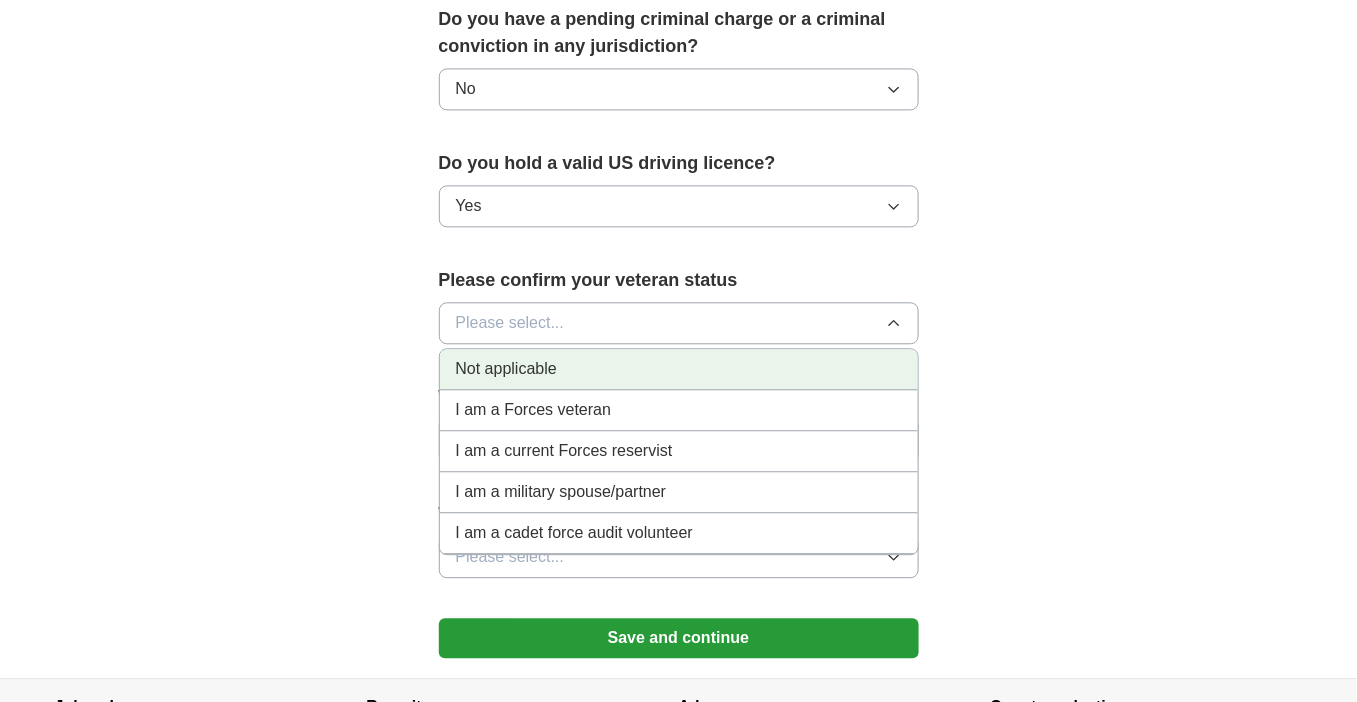 click on "Not applicable" at bounding box center (679, 369) 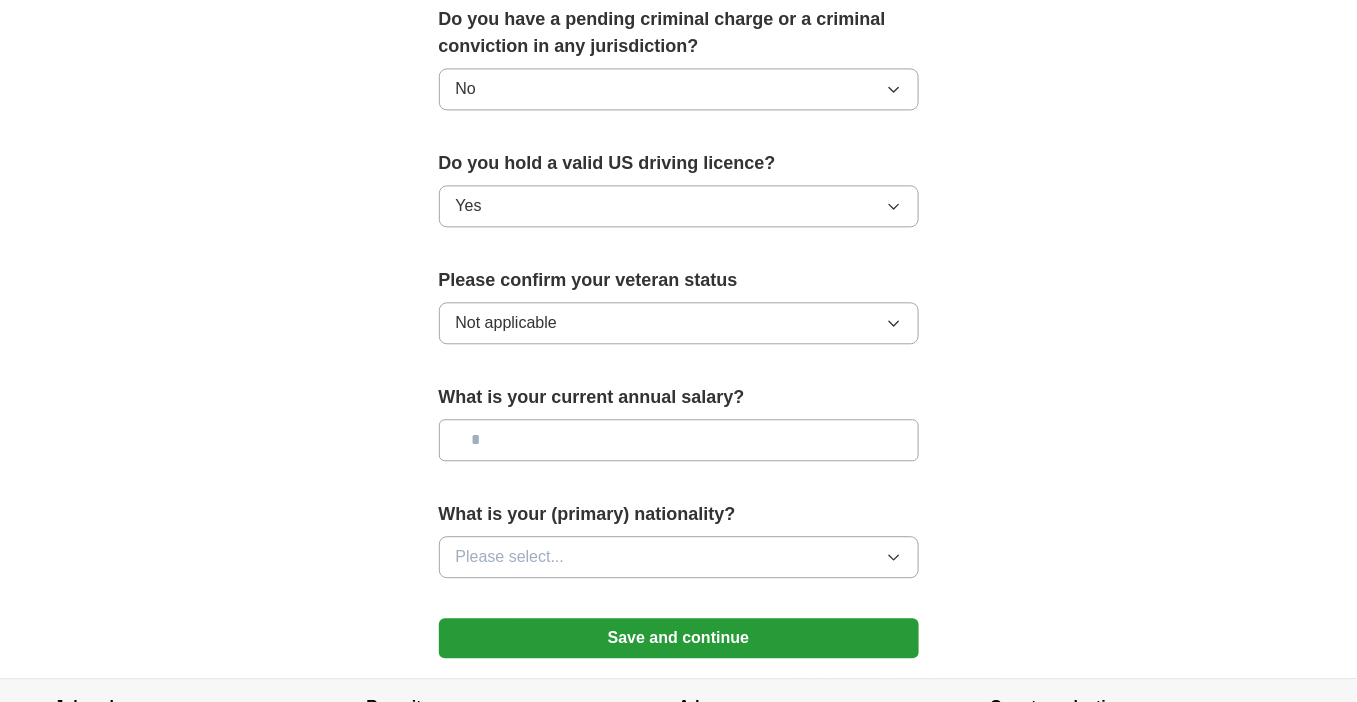 click at bounding box center (679, 440) 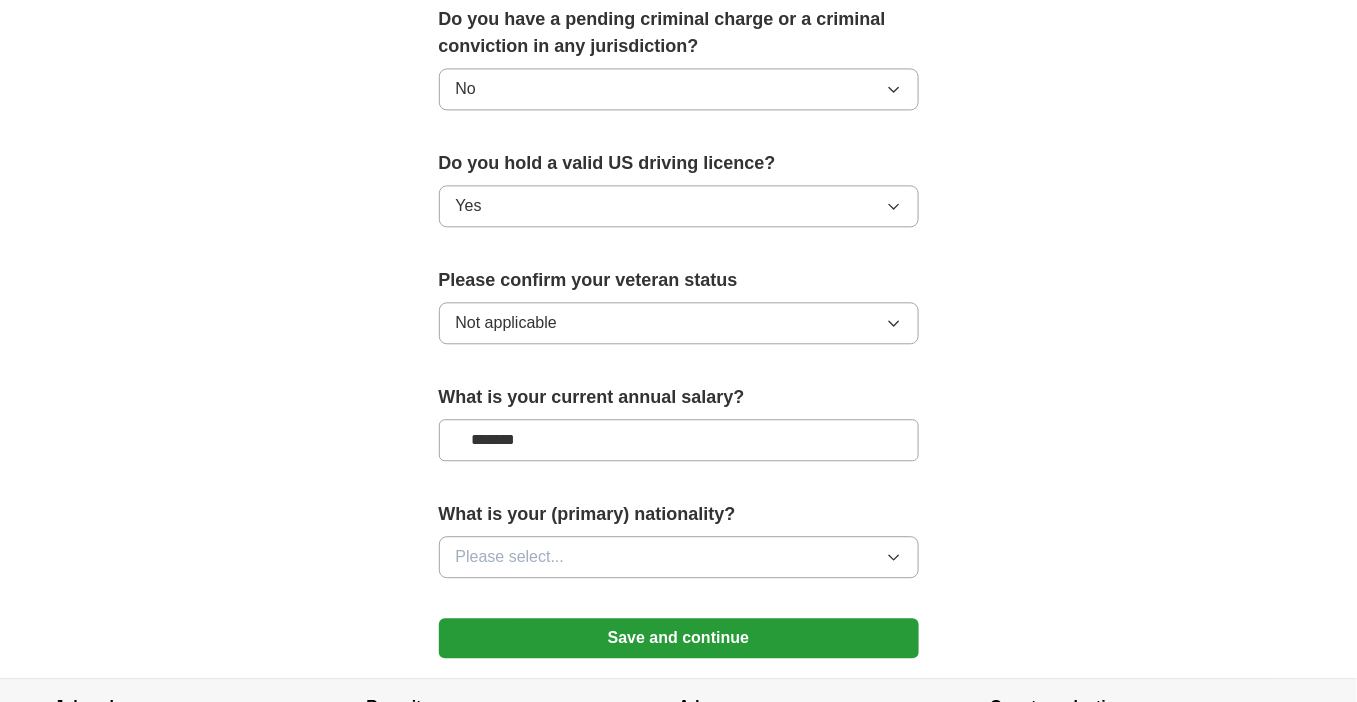 type on "*******" 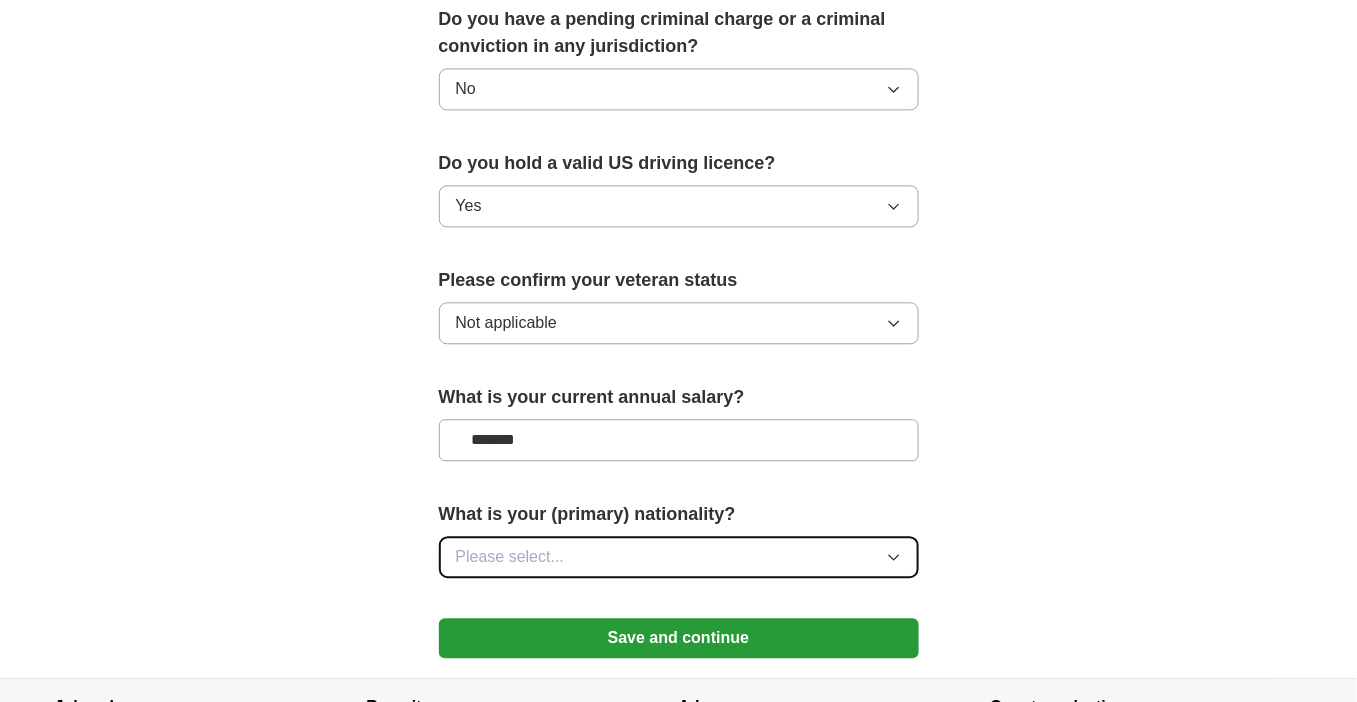 click on "Please select..." at bounding box center [679, 557] 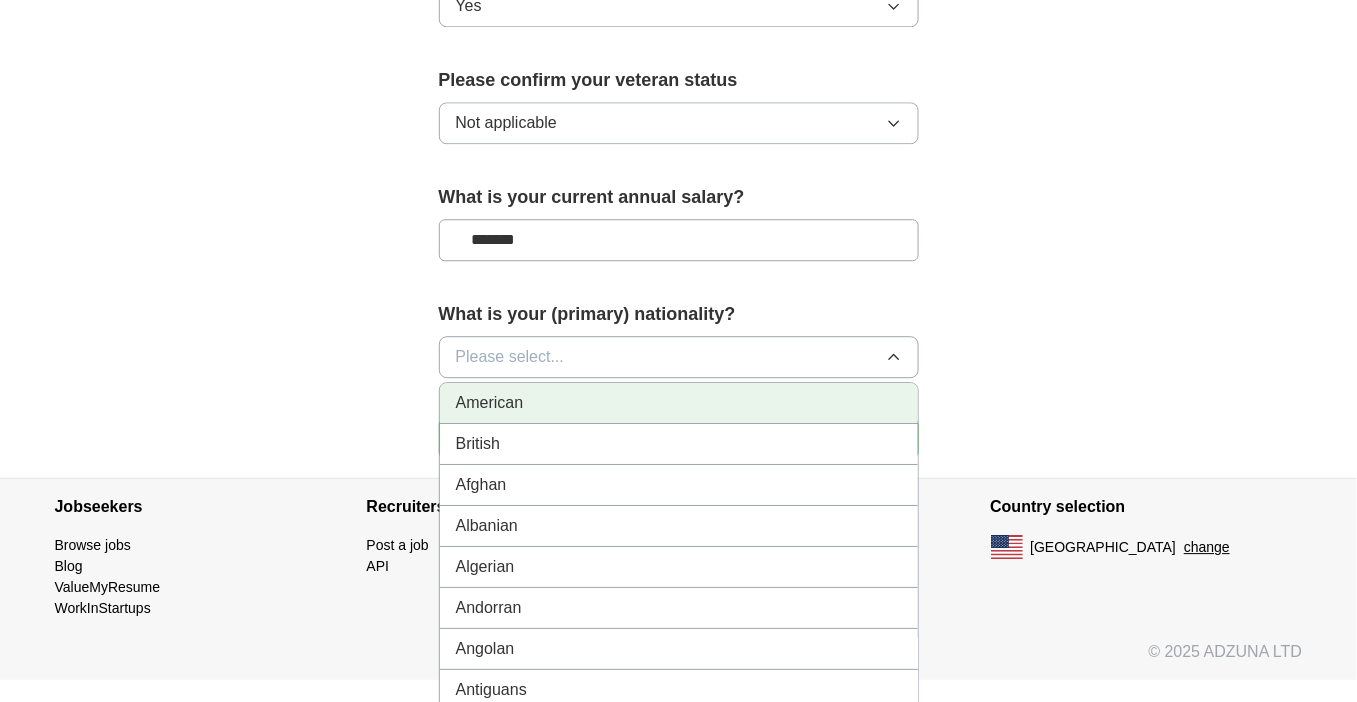 click on "American" at bounding box center (679, 403) 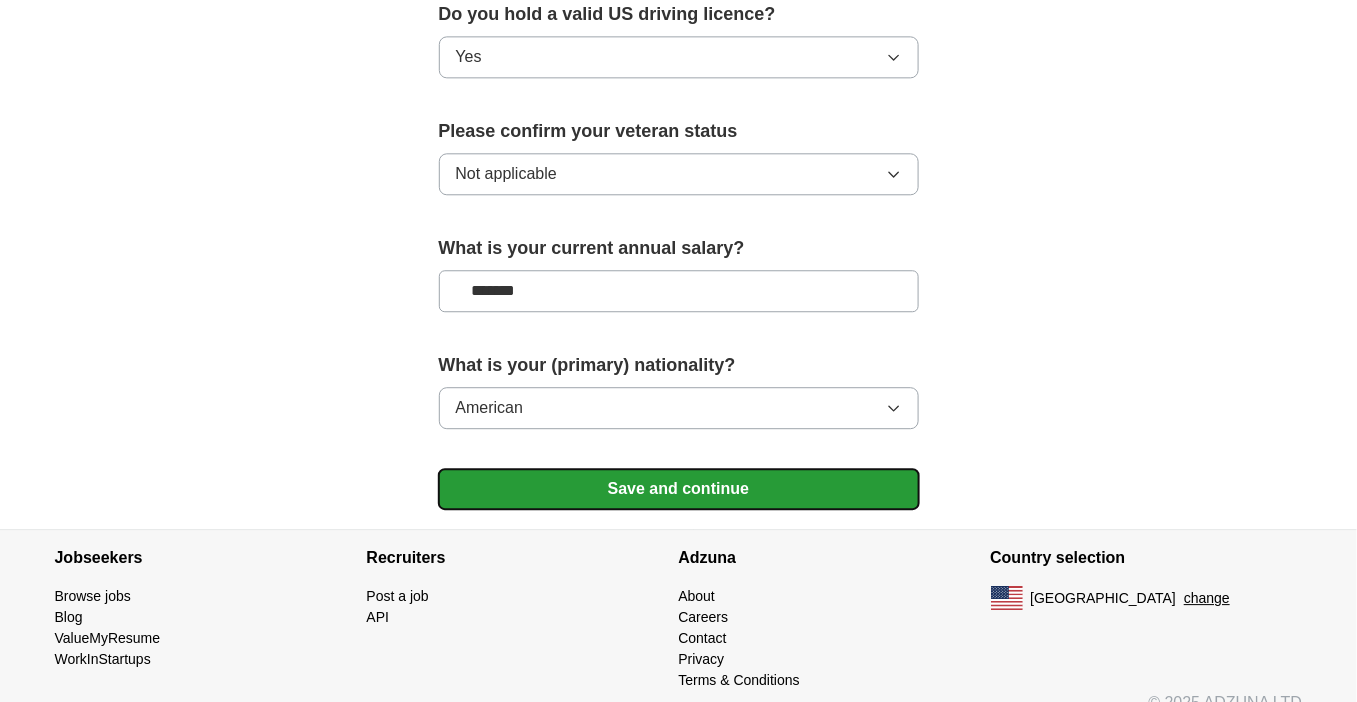 click on "Save and continue" at bounding box center (679, 489) 